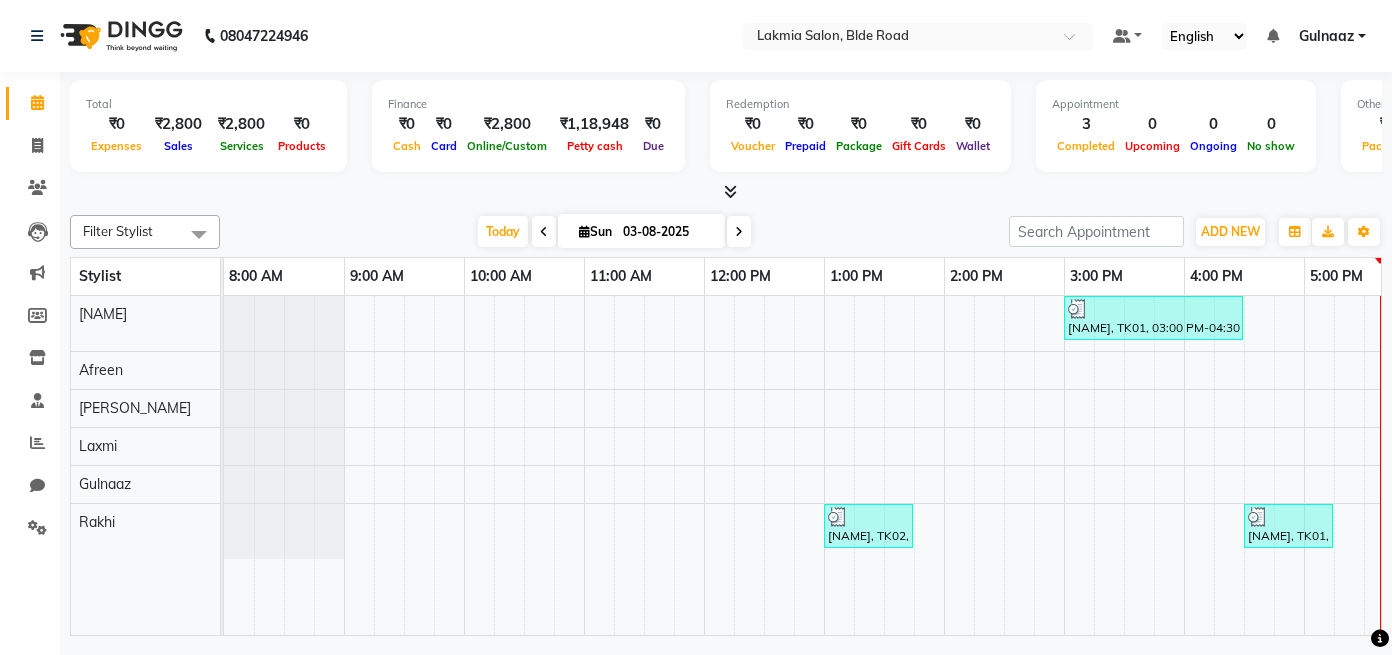 scroll, scrollTop: 0, scrollLeft: 0, axis: both 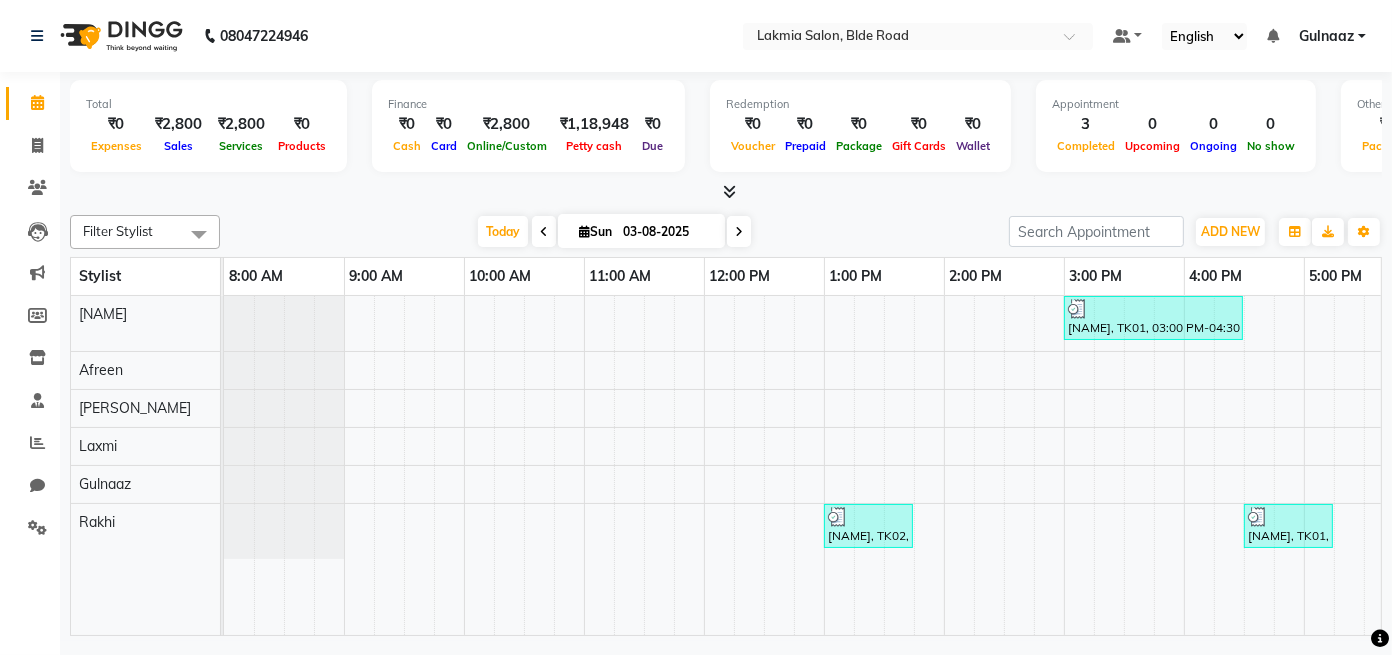 drag, startPoint x: 1021, startPoint y: 360, endPoint x: 993, endPoint y: 370, distance: 29.732138 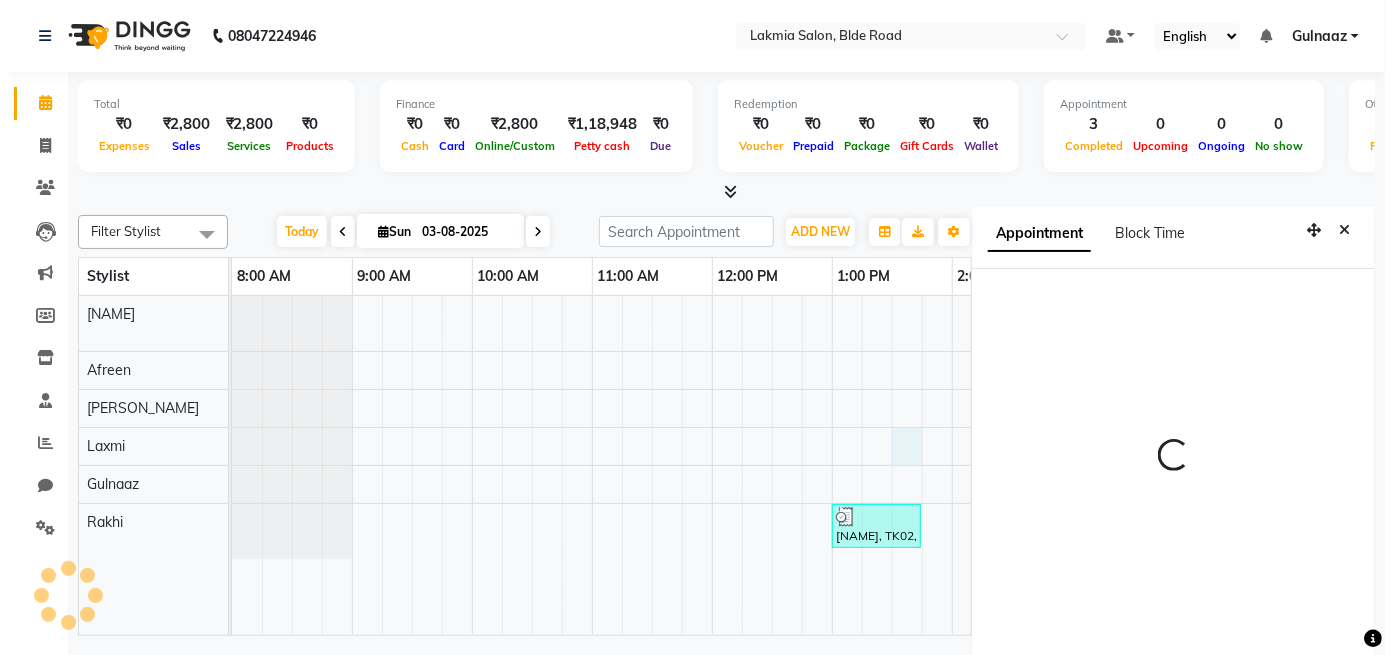 scroll, scrollTop: 9, scrollLeft: 0, axis: vertical 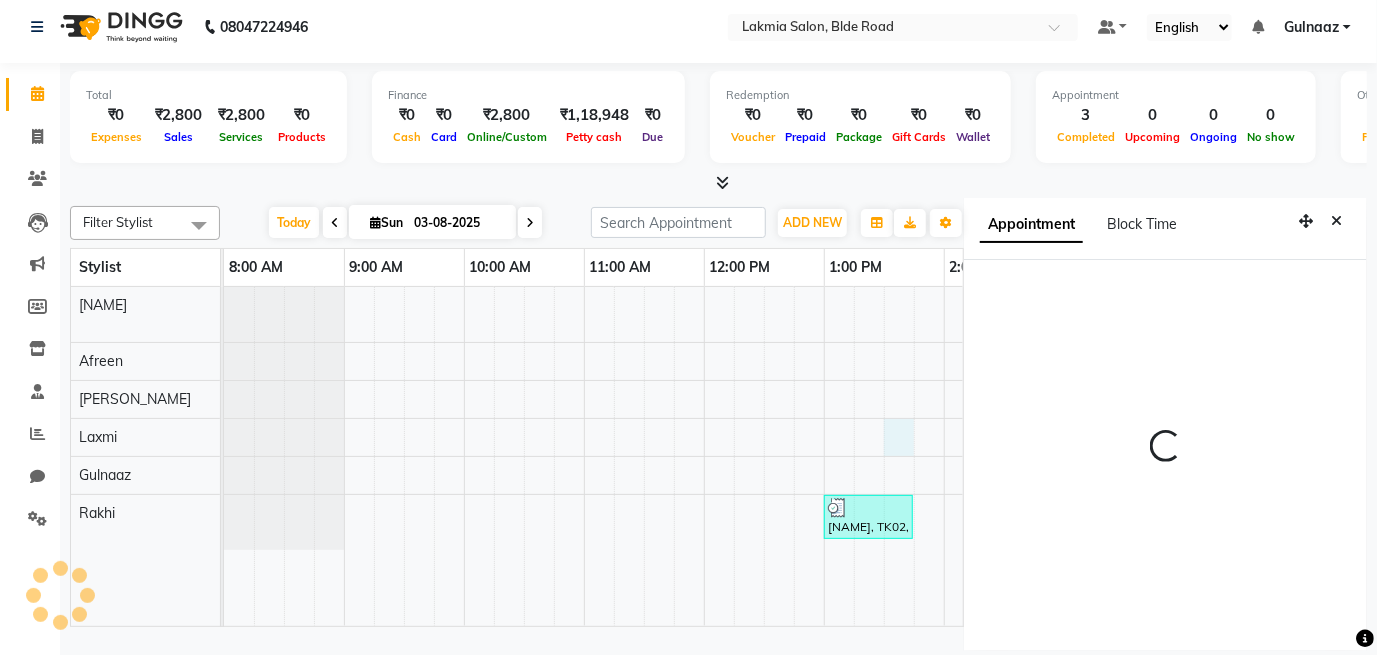 select on "810" 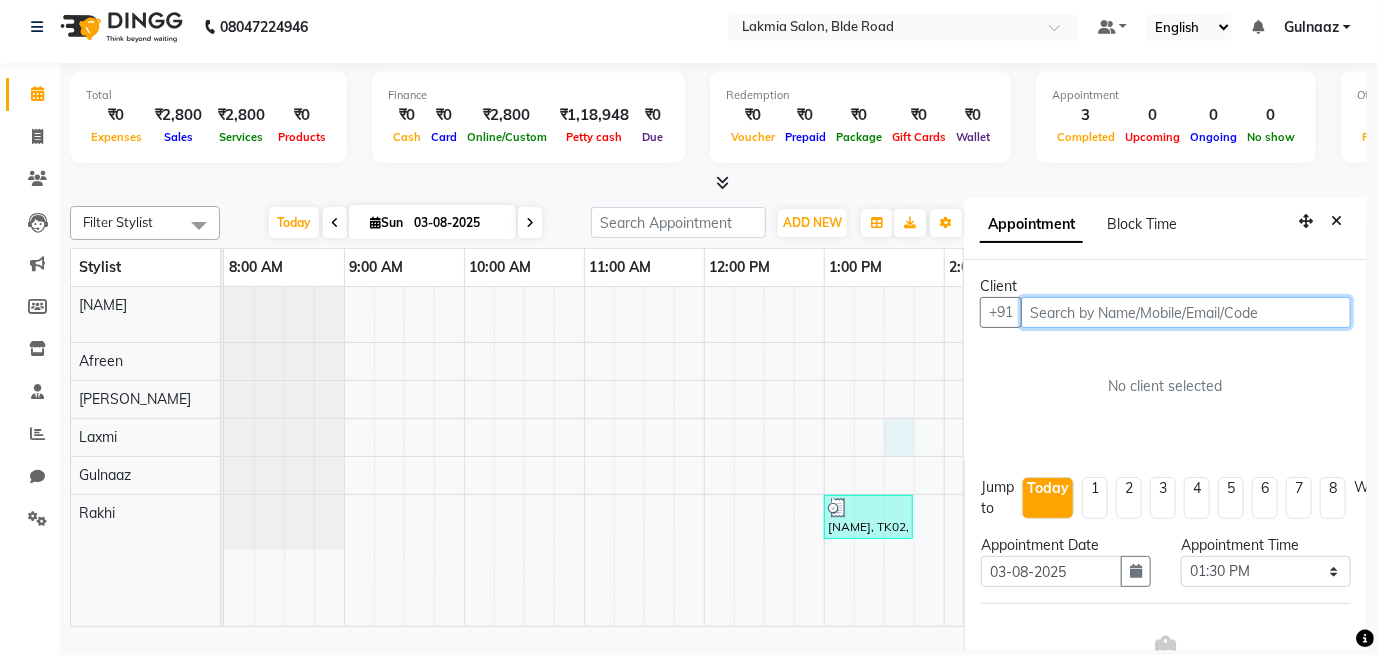 click at bounding box center (1186, 312) 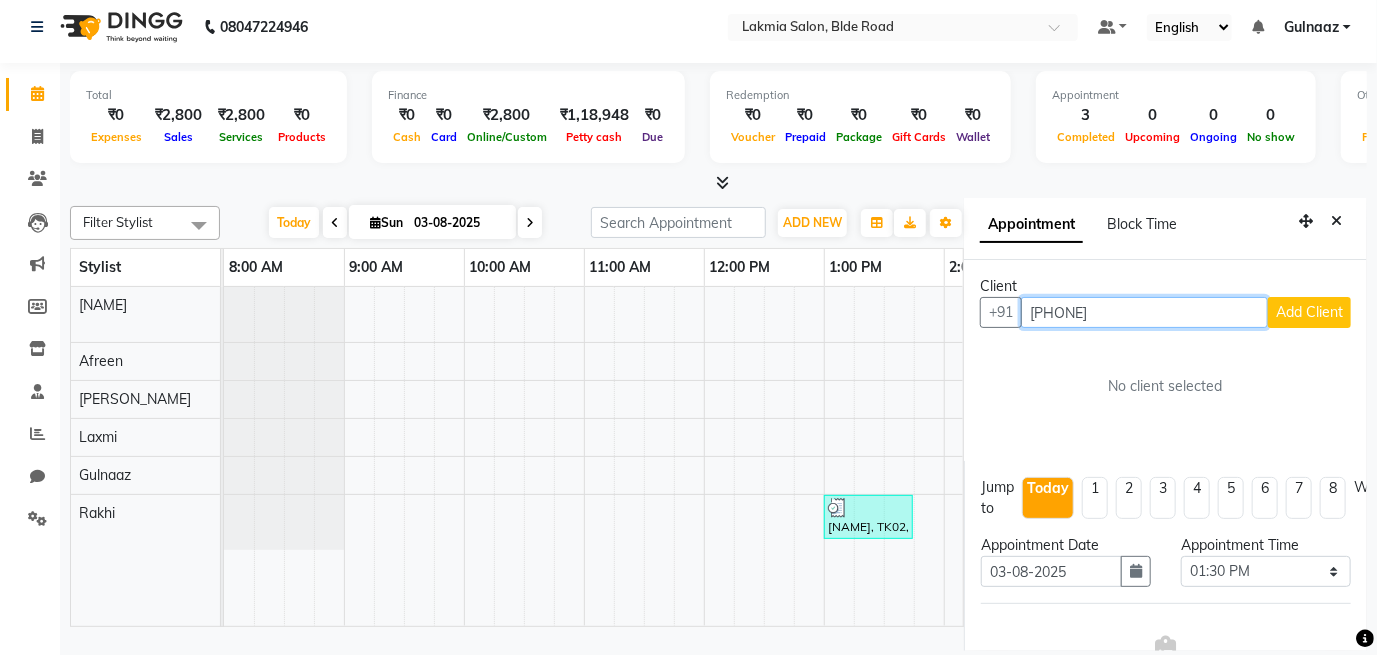 type on "[PHONE]" 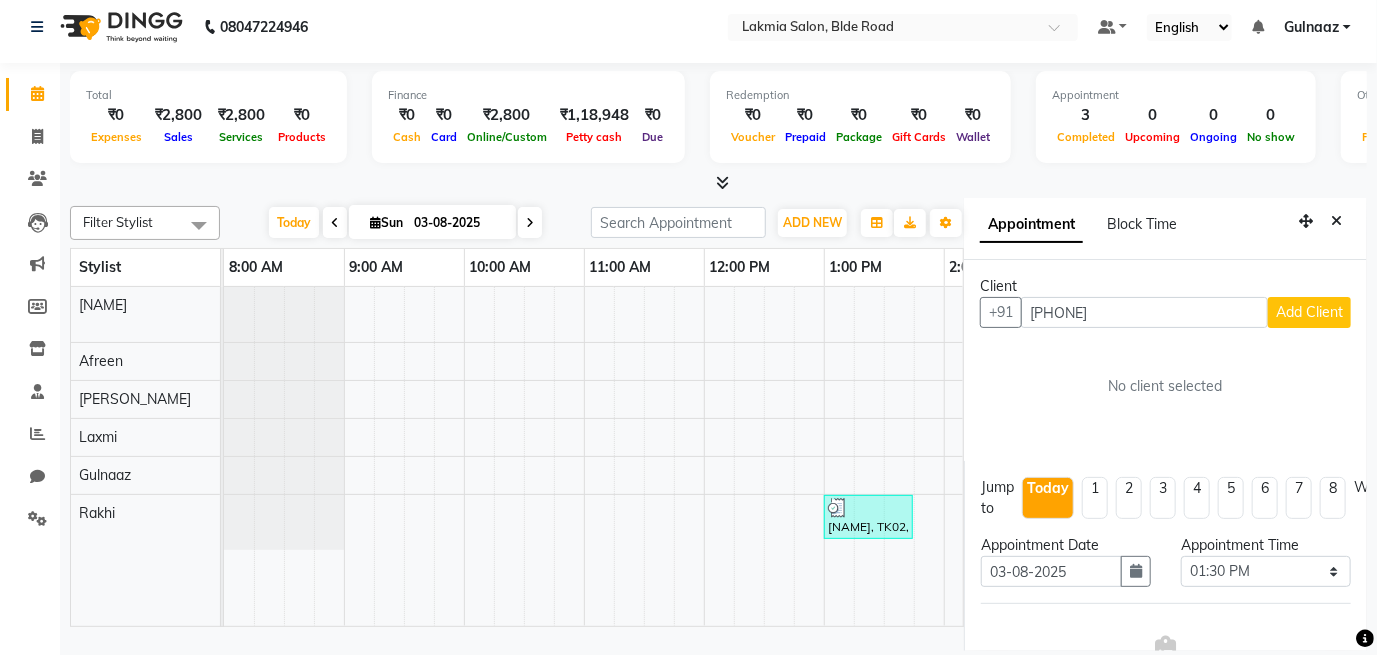 click on "Add Client" at bounding box center [1309, 312] 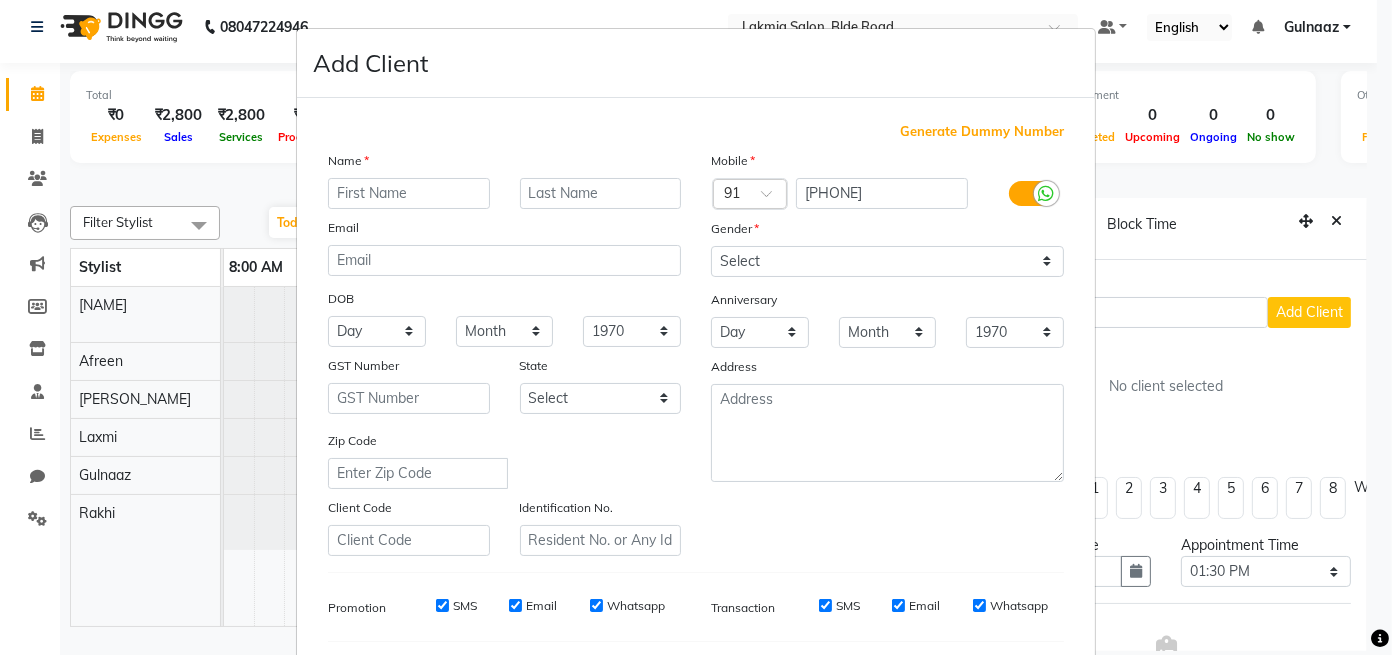 click at bounding box center [409, 193] 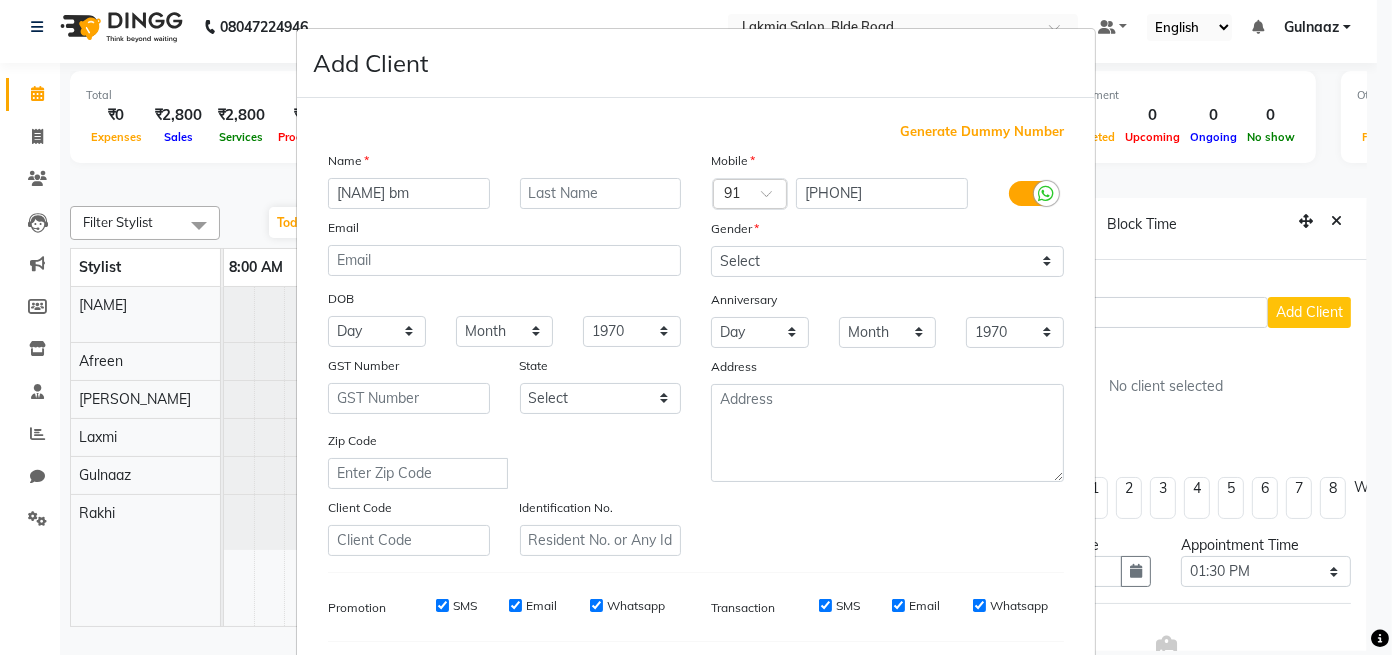 click on "[NAME] bm" at bounding box center (409, 193) 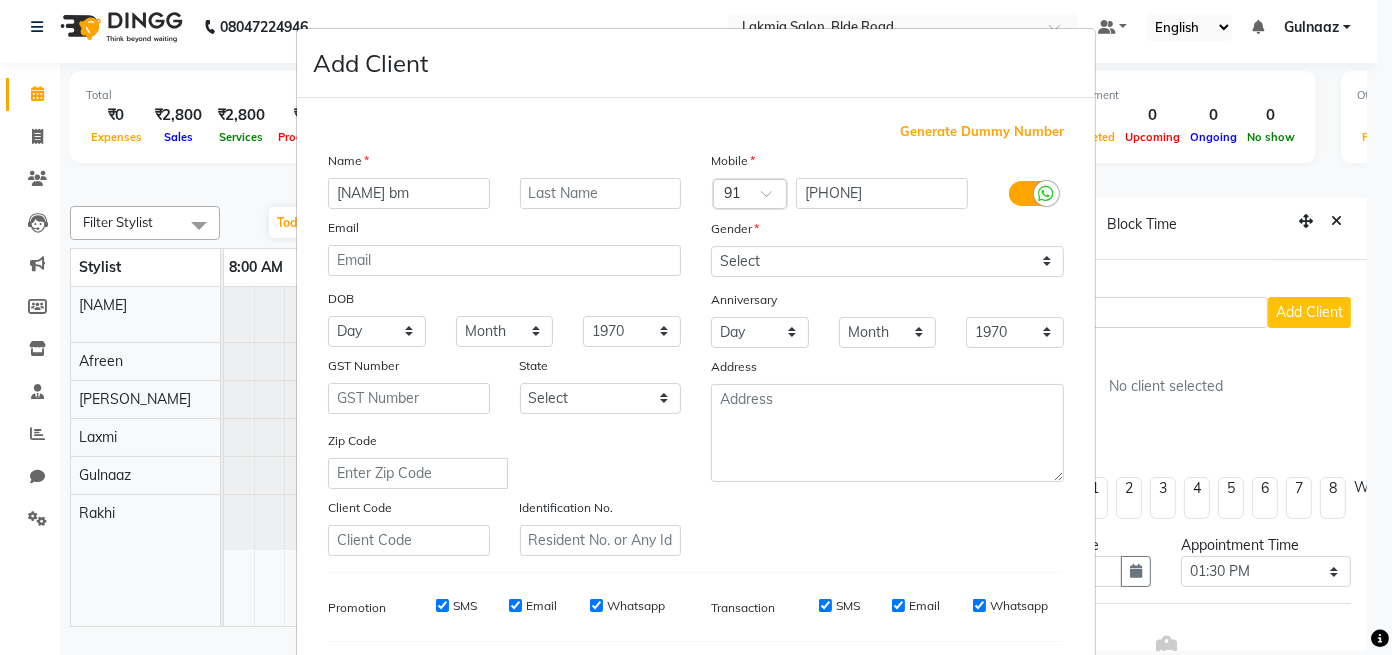 click on "[NAME] bm" at bounding box center (409, 193) 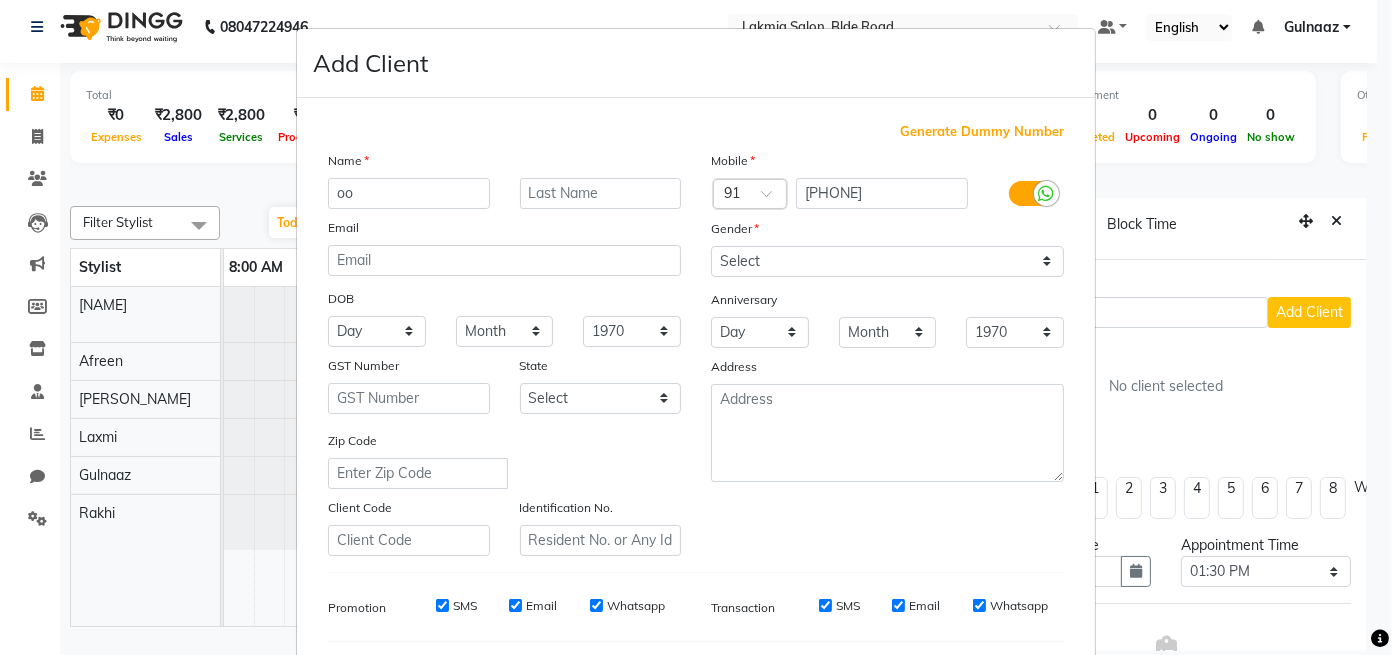 type on "o" 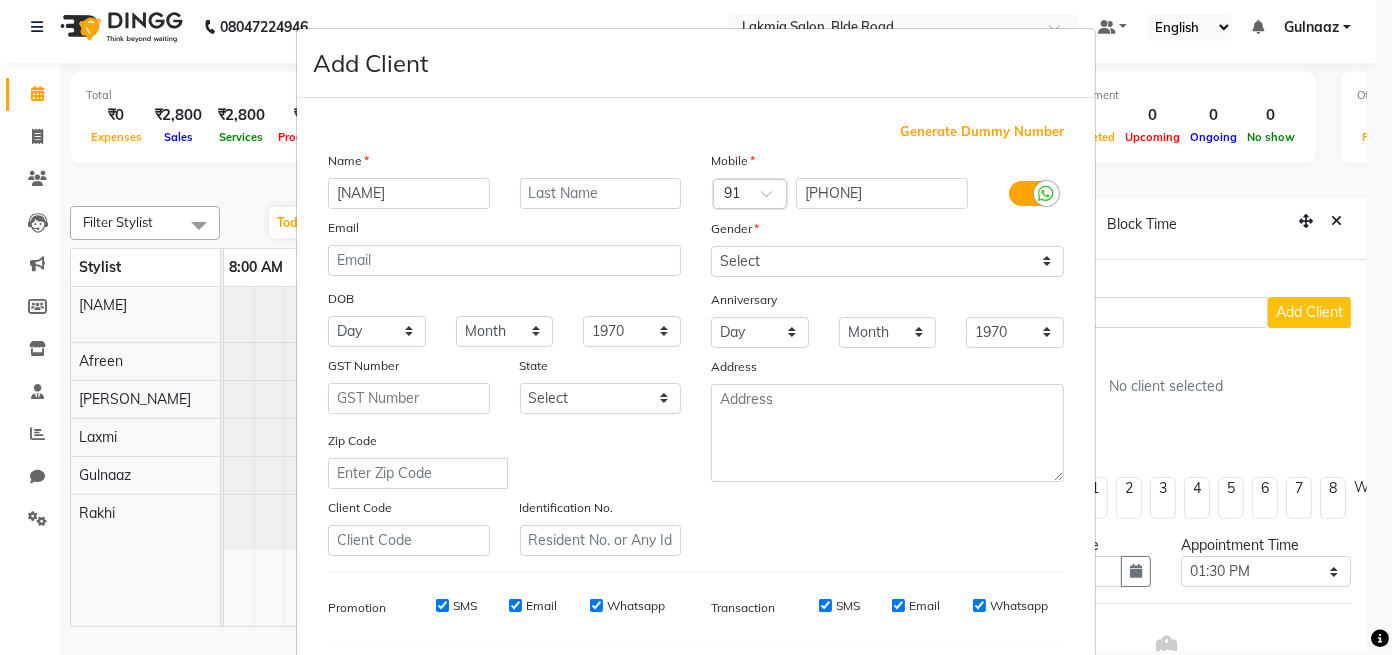 click on "[NAME]" at bounding box center [409, 193] 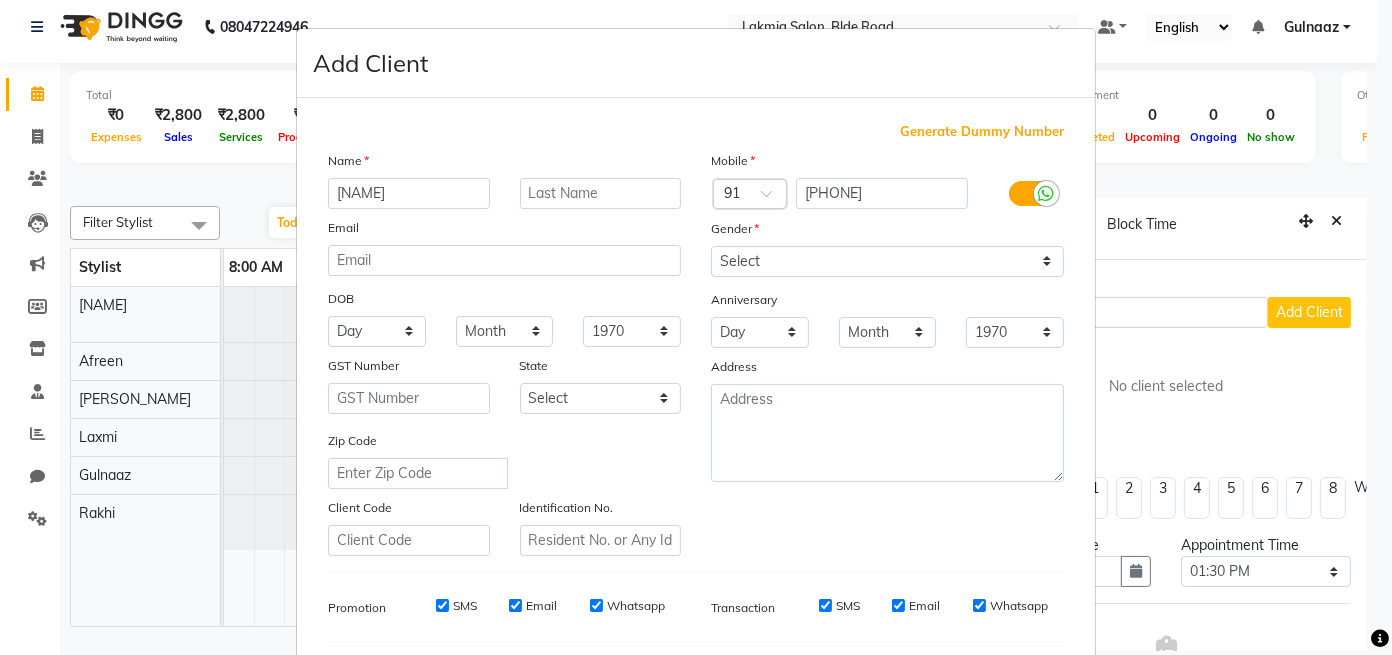 type on "[NAME]" 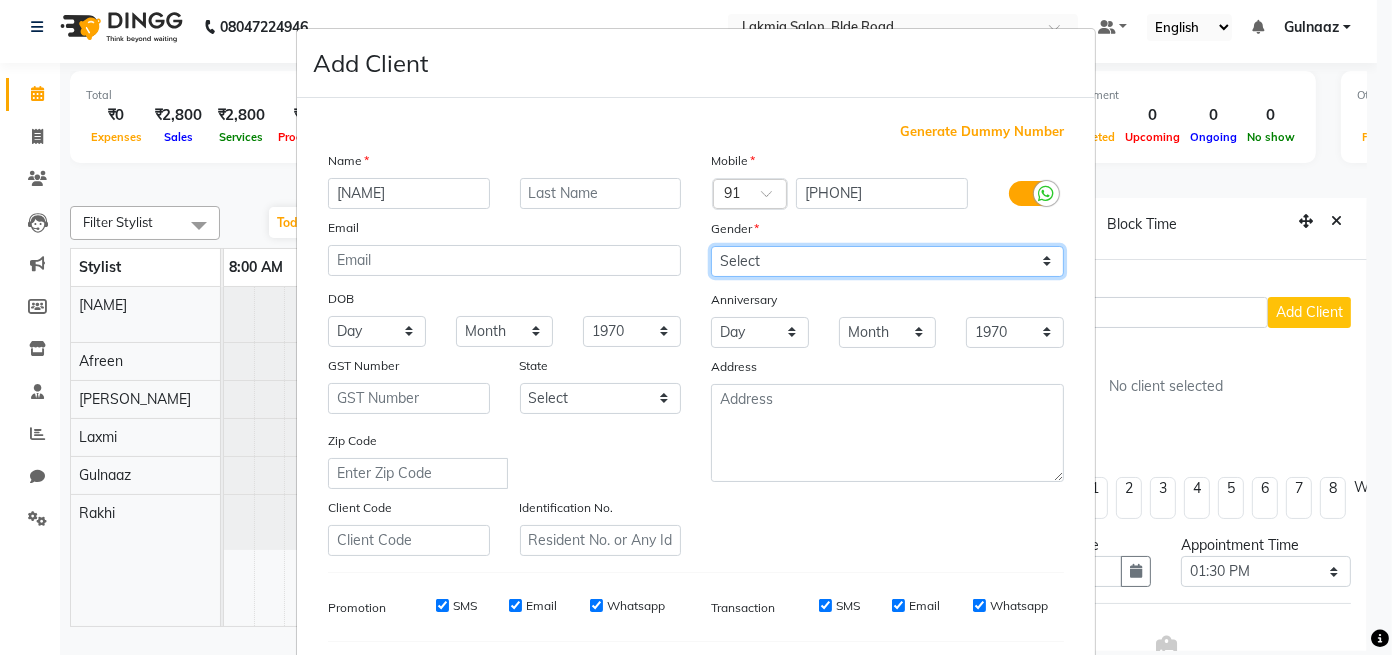 click on "Select Male Female Other Prefer Not To Say" at bounding box center (887, 261) 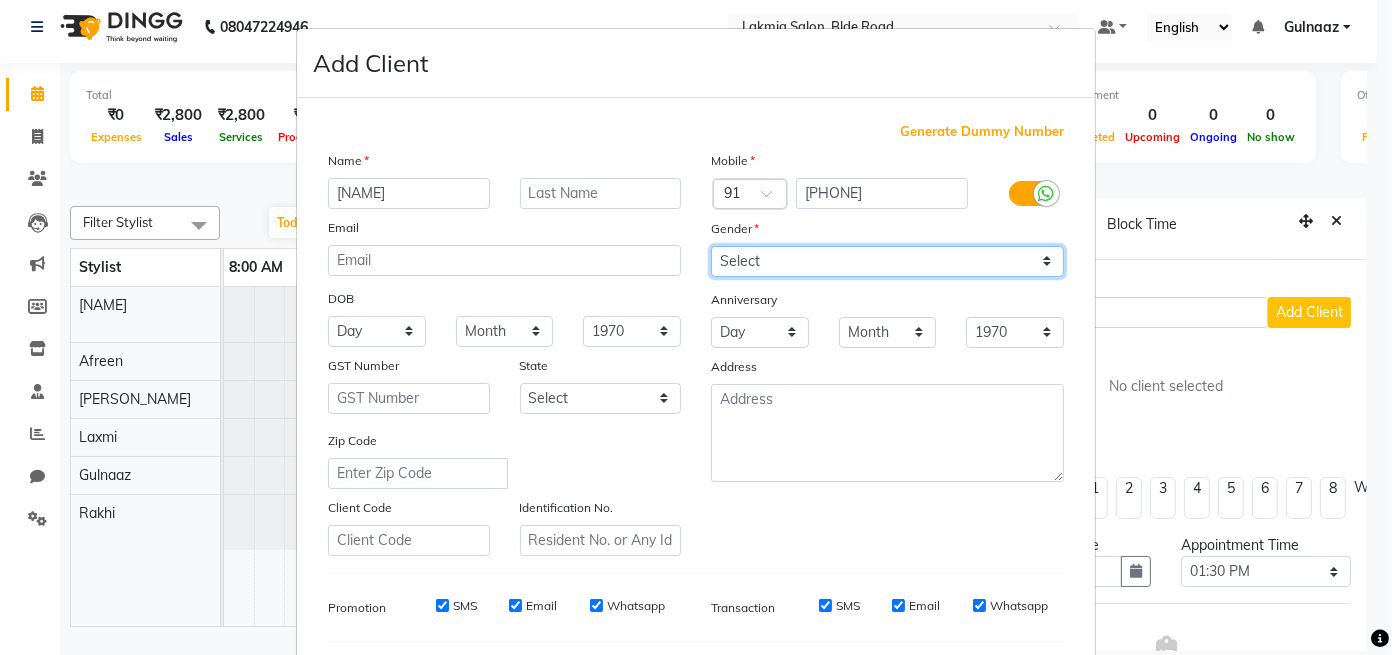 select on "female" 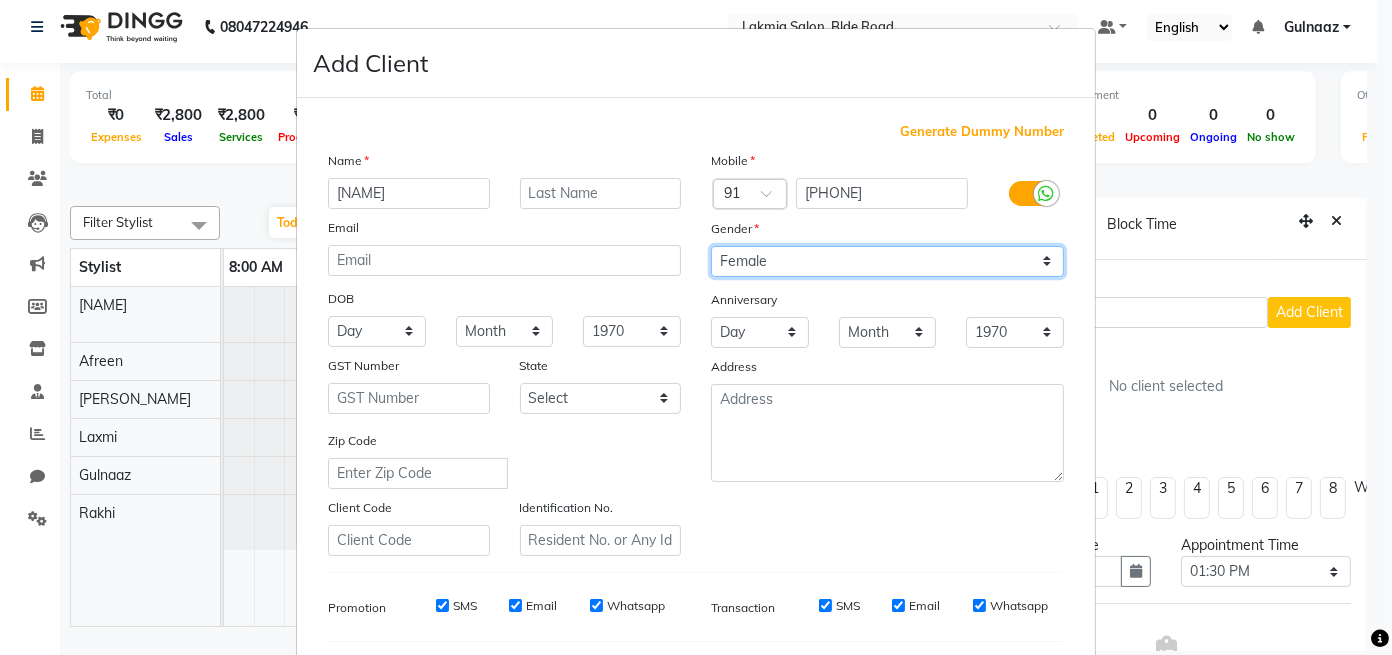 click on "Select Male Female Other Prefer Not To Say" at bounding box center (887, 261) 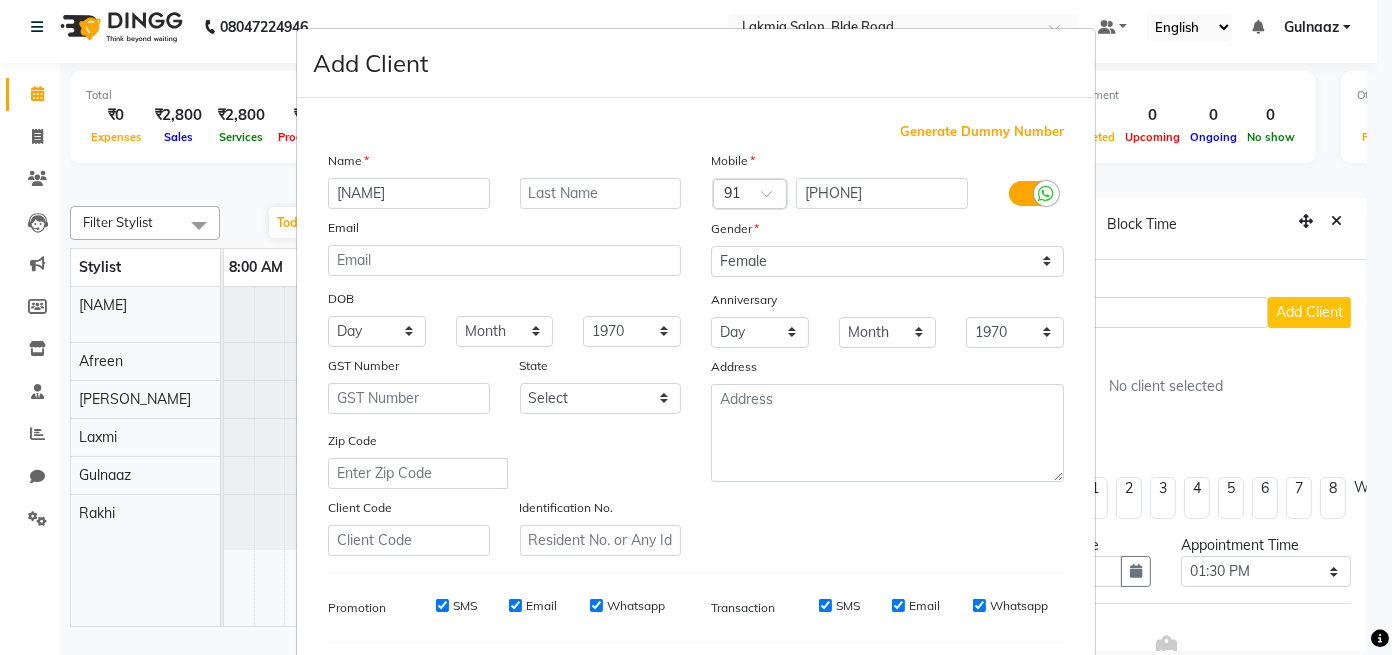 drag, startPoint x: 1360, startPoint y: 385, endPoint x: 1372, endPoint y: 450, distance: 66.09841 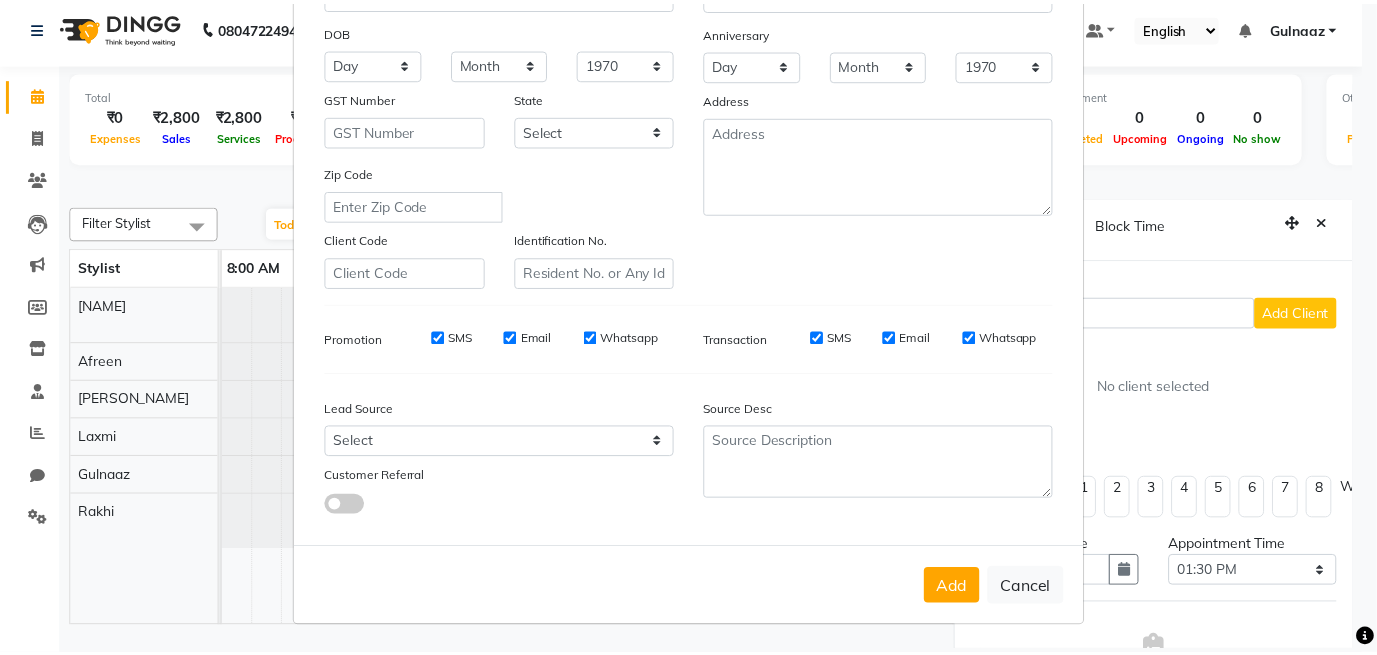 scroll, scrollTop: 272, scrollLeft: 0, axis: vertical 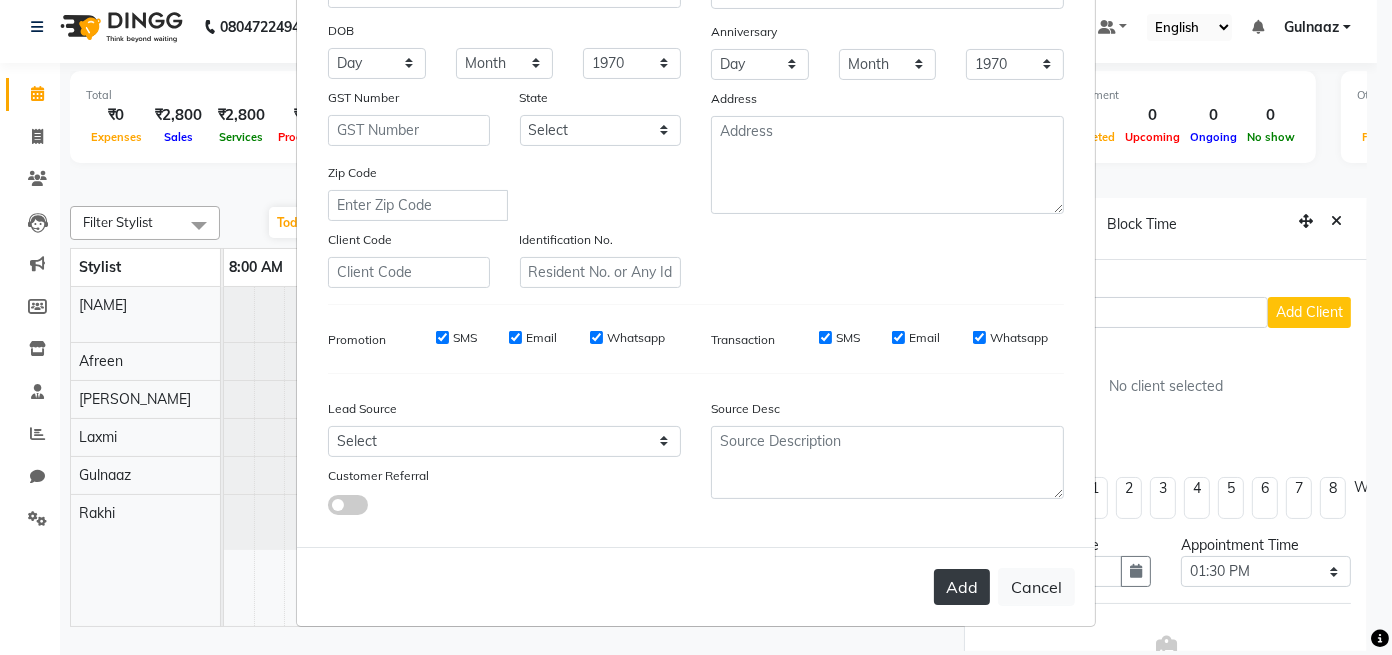 click on "Add" at bounding box center (962, 587) 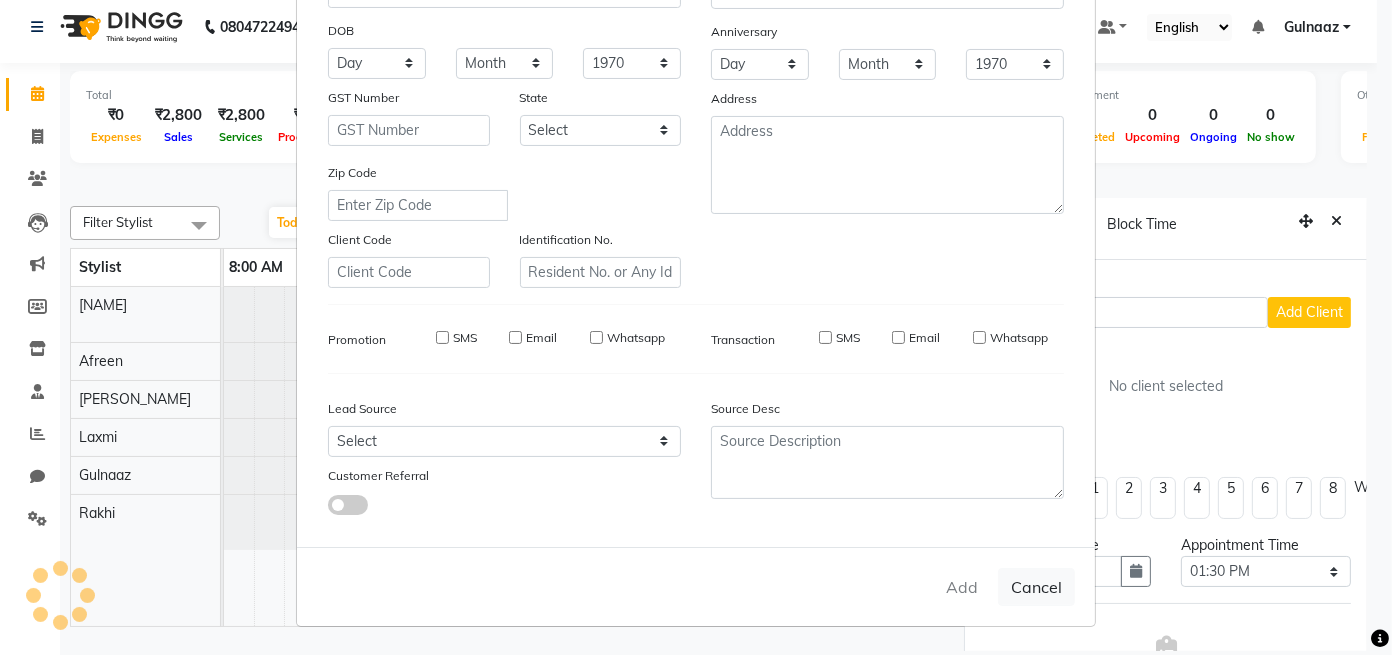 type 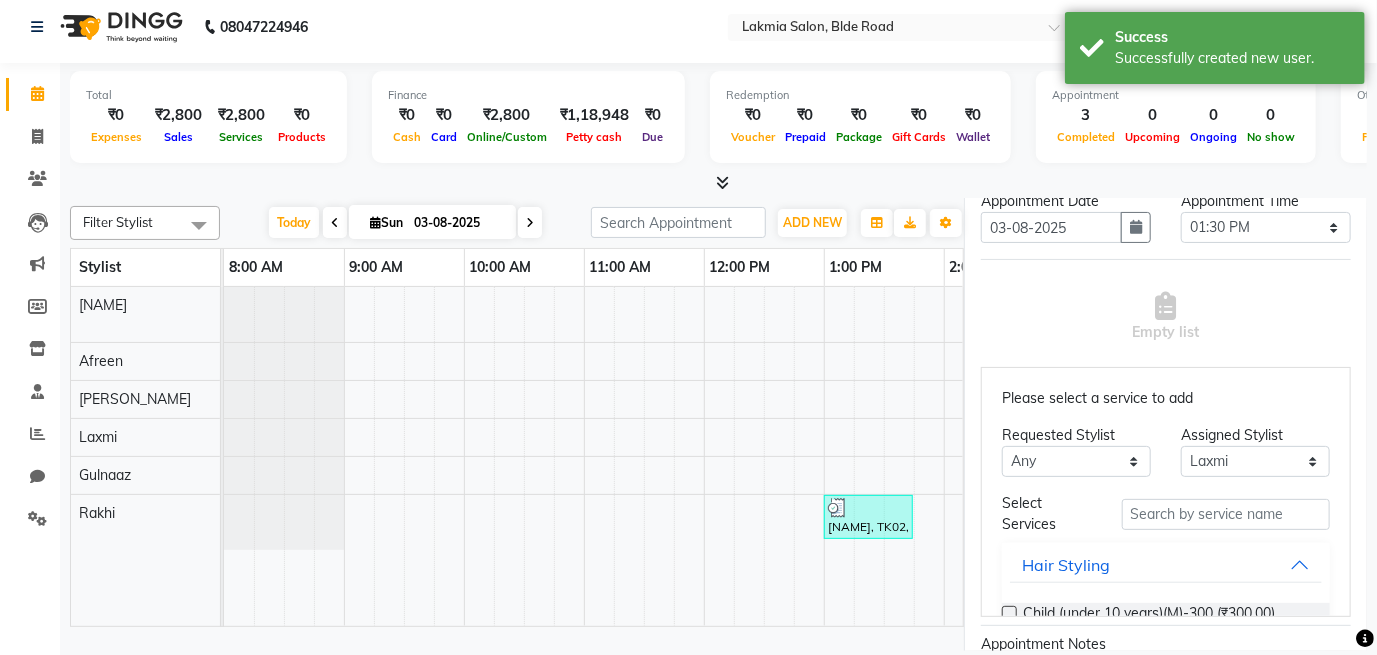 scroll, scrollTop: 380, scrollLeft: 0, axis: vertical 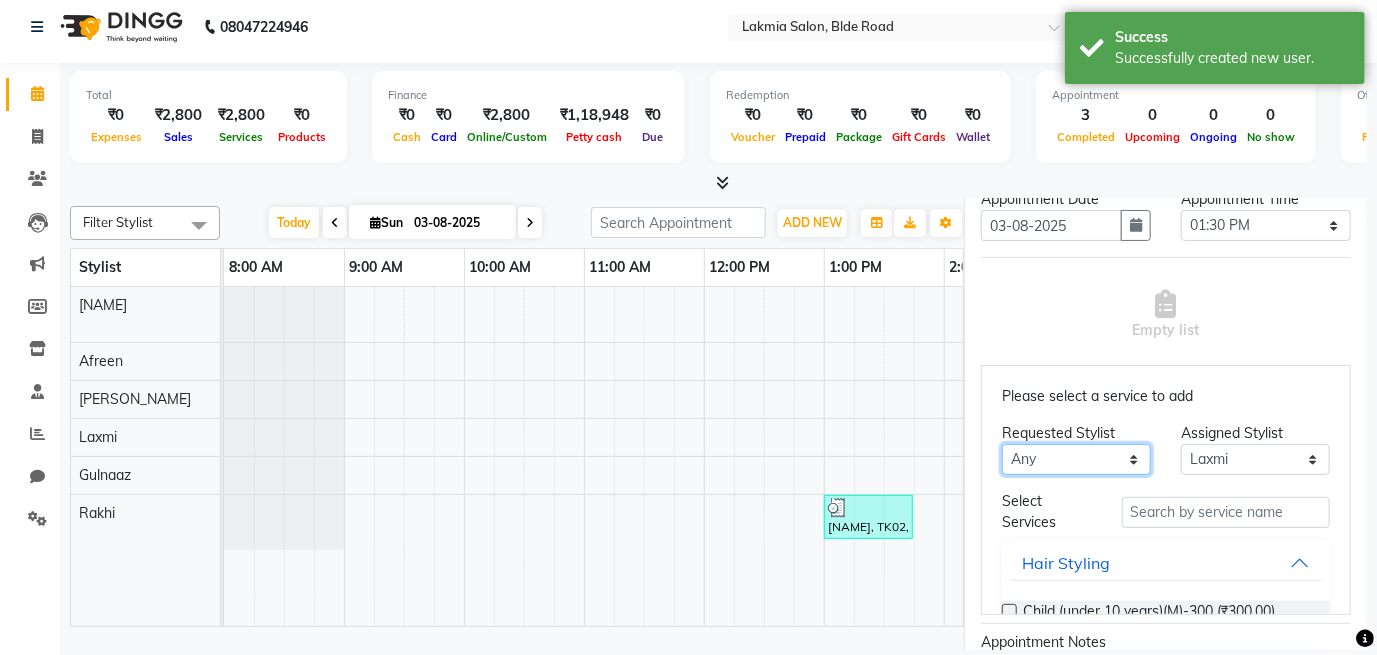 click on "Any [NAME] [NAME] [NAME] [NAME] [NAME] [NAME]" at bounding box center (1076, 459) 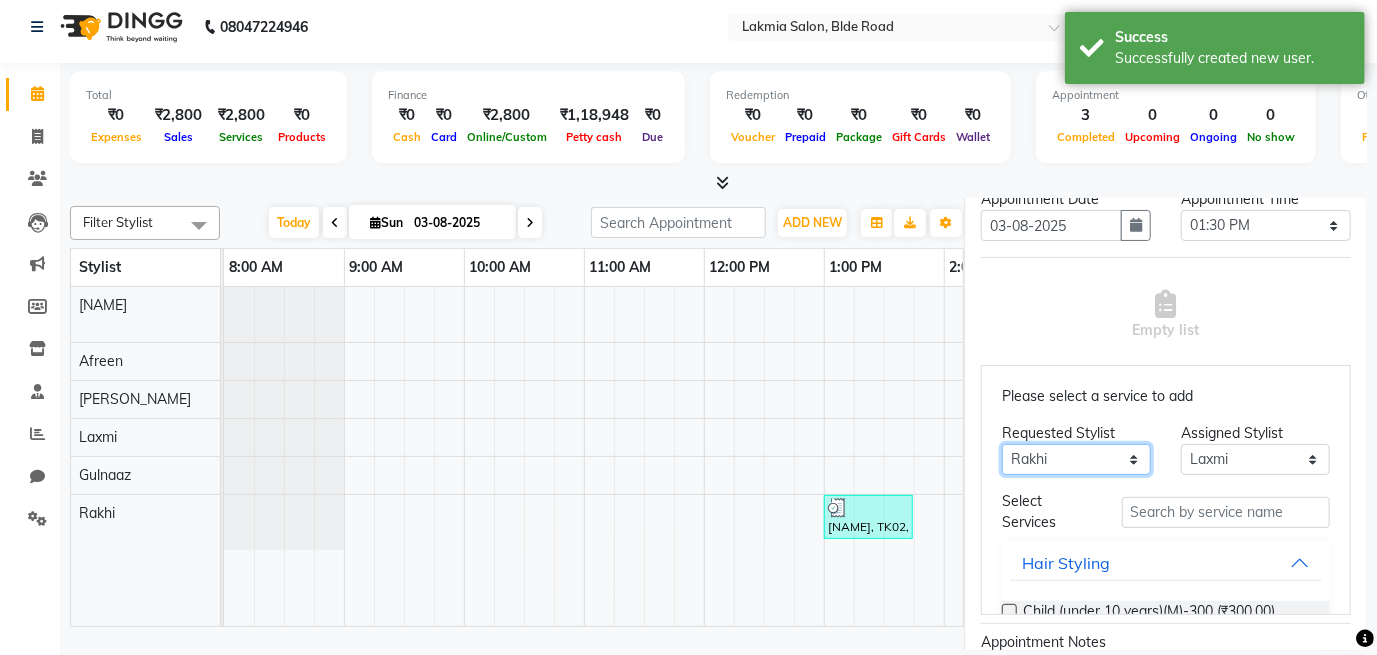 click on "Any [NAME] [NAME] [NAME] [NAME] [NAME] [NAME]" at bounding box center [1076, 459] 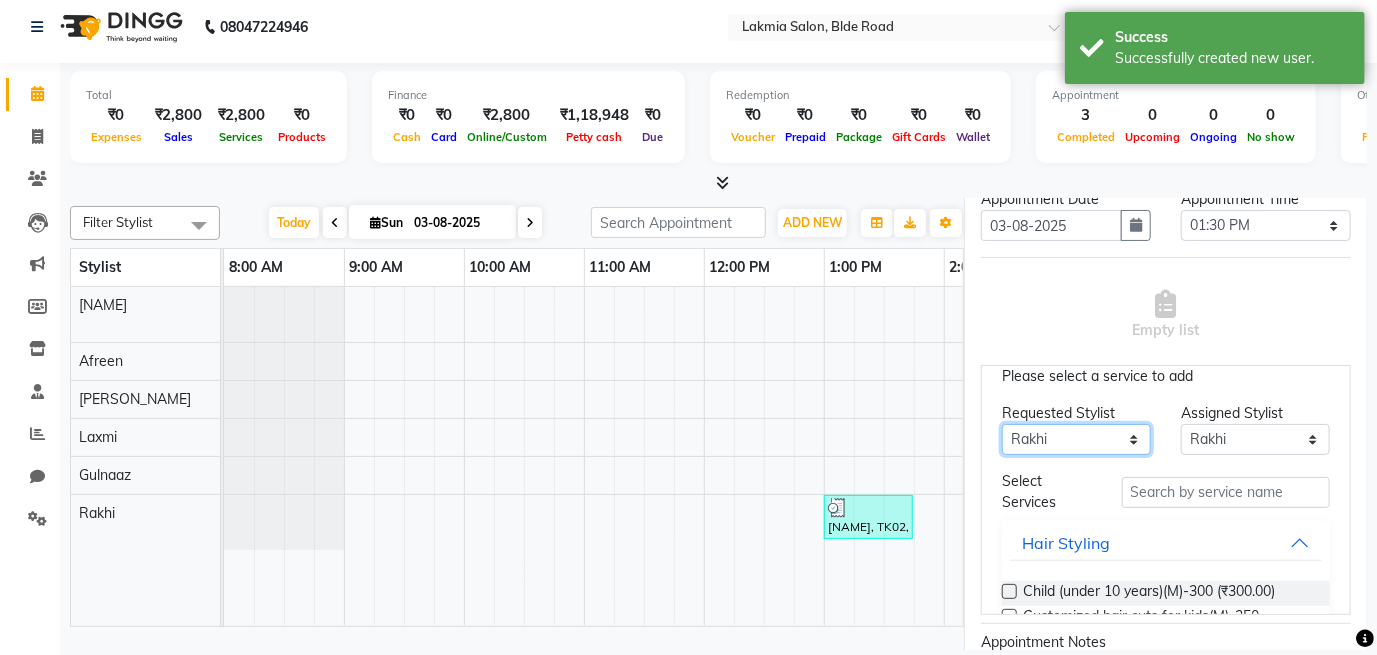 scroll, scrollTop: 40, scrollLeft: 0, axis: vertical 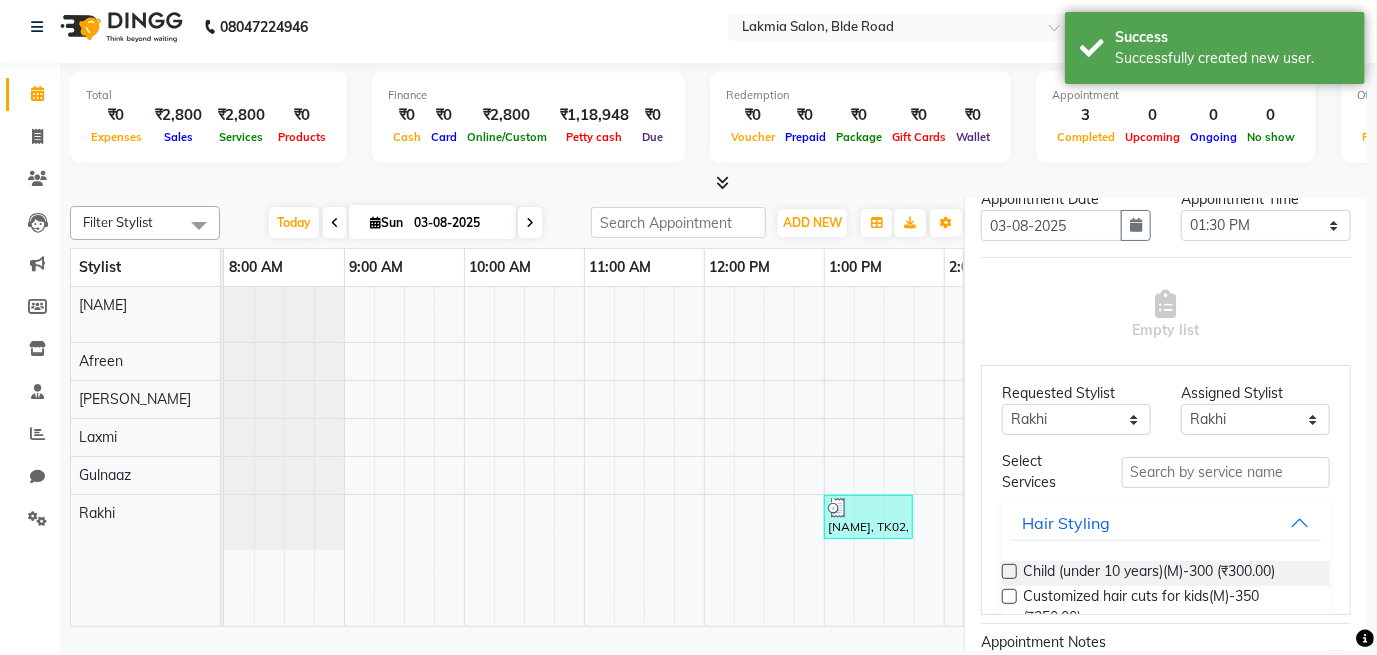 click at bounding box center [1009, 571] 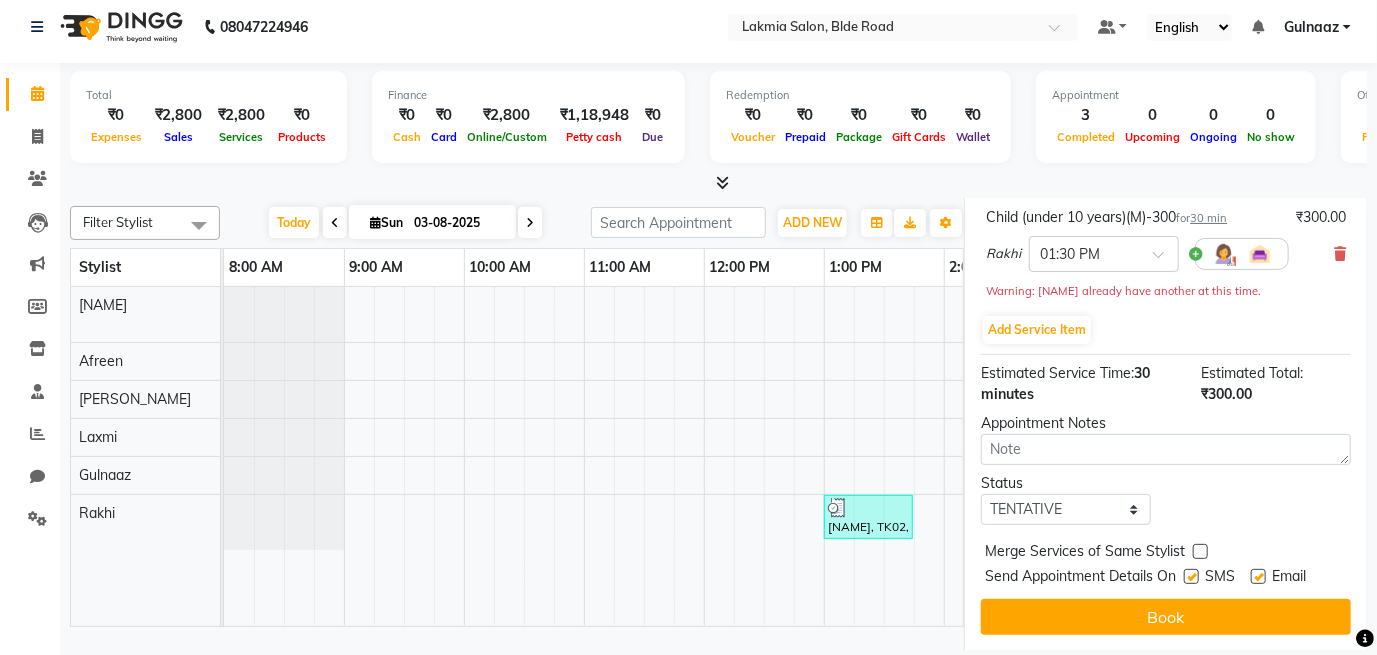 scroll, scrollTop: 456, scrollLeft: 0, axis: vertical 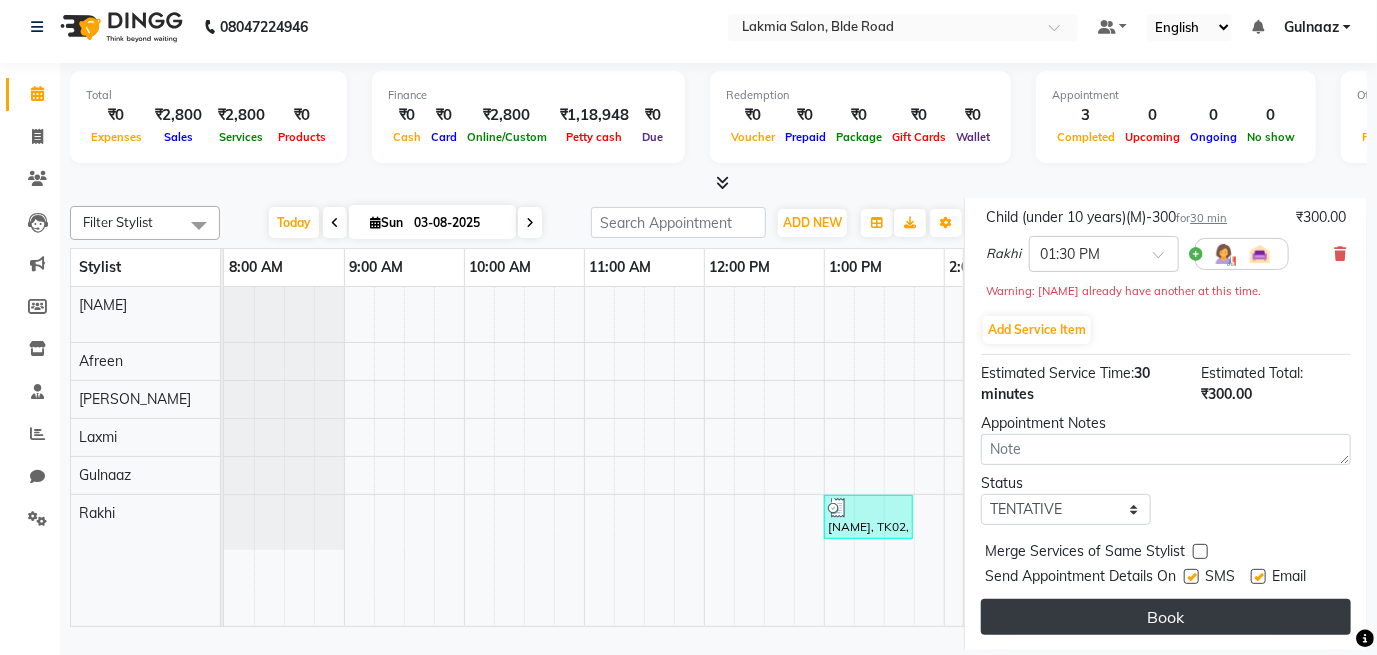 click on "Book" at bounding box center [1166, 617] 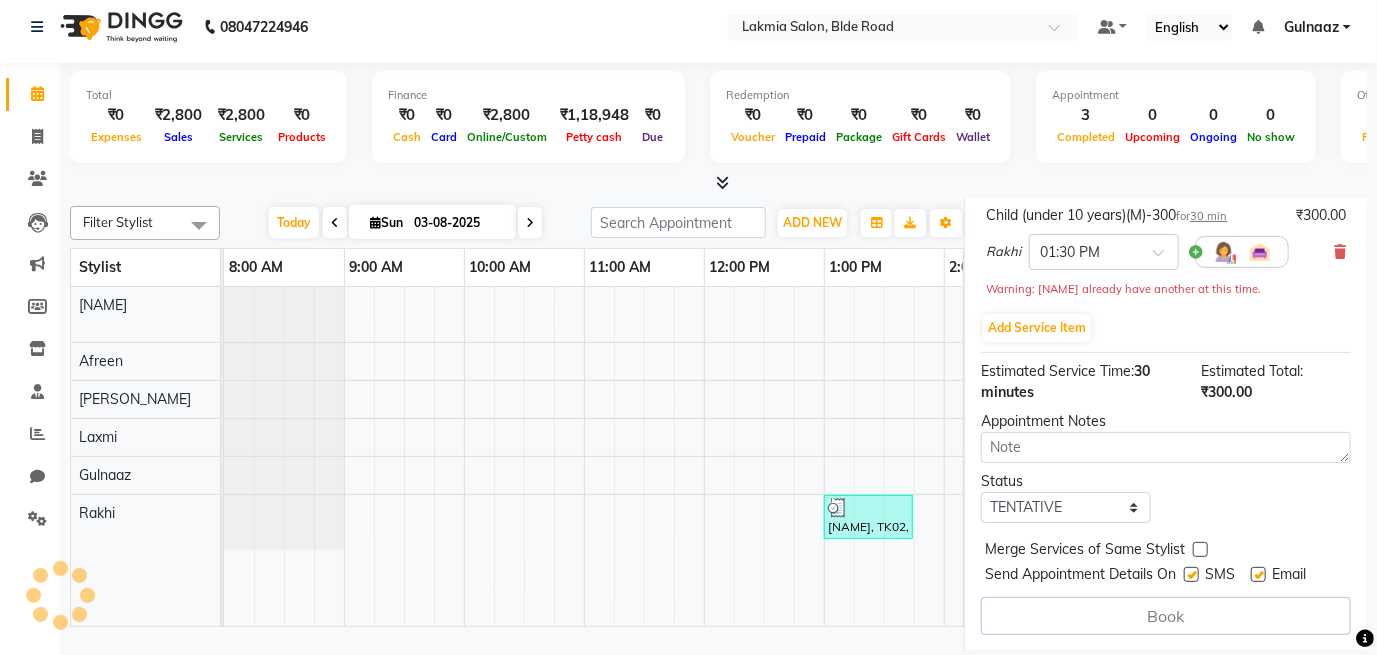 select on "86131" 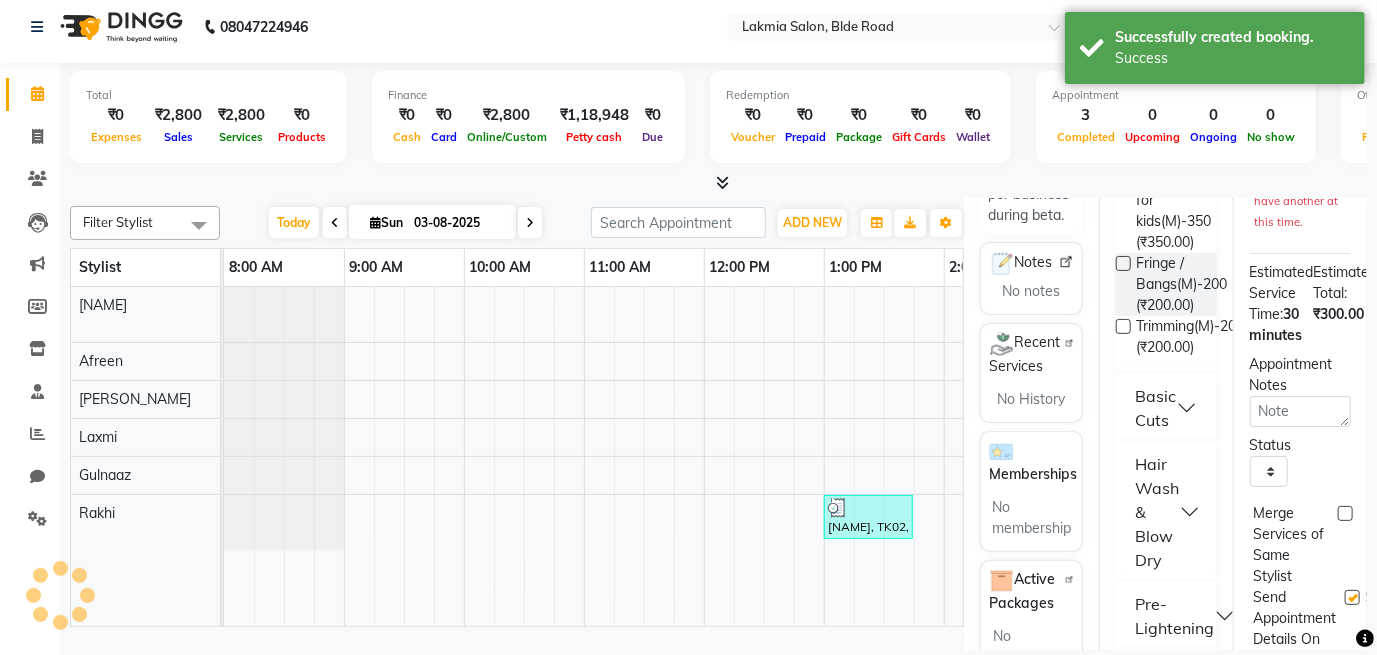 scroll, scrollTop: 0, scrollLeft: 0, axis: both 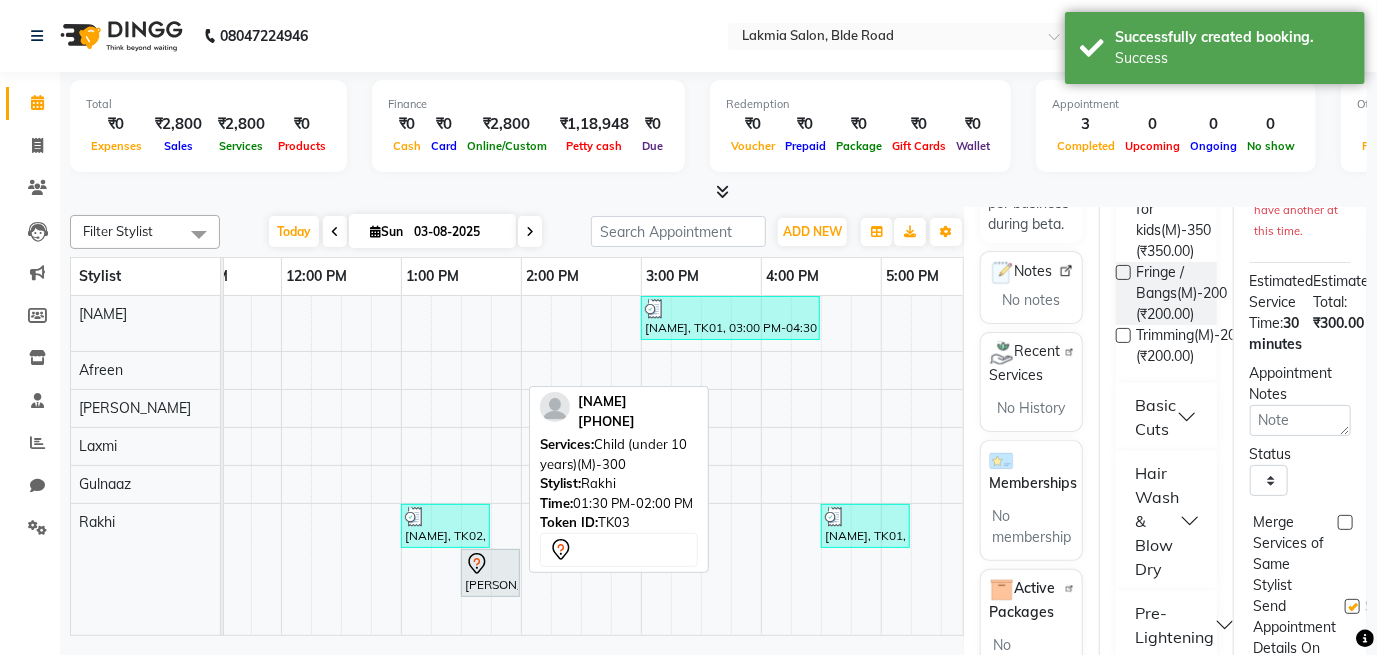click on "[PERSON_NAME], TK03, 01:30 PM-02:00 PM, Child (under 10 years)(M)-300" at bounding box center (490, 573) 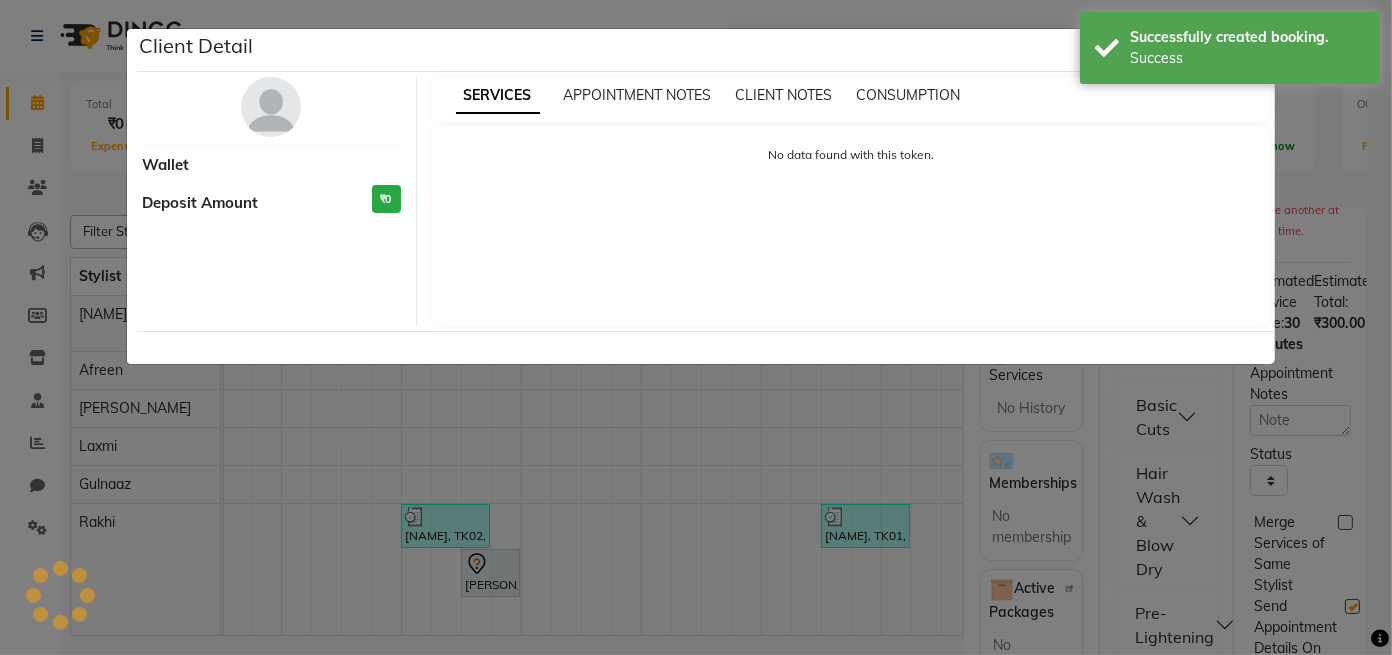 select on "7" 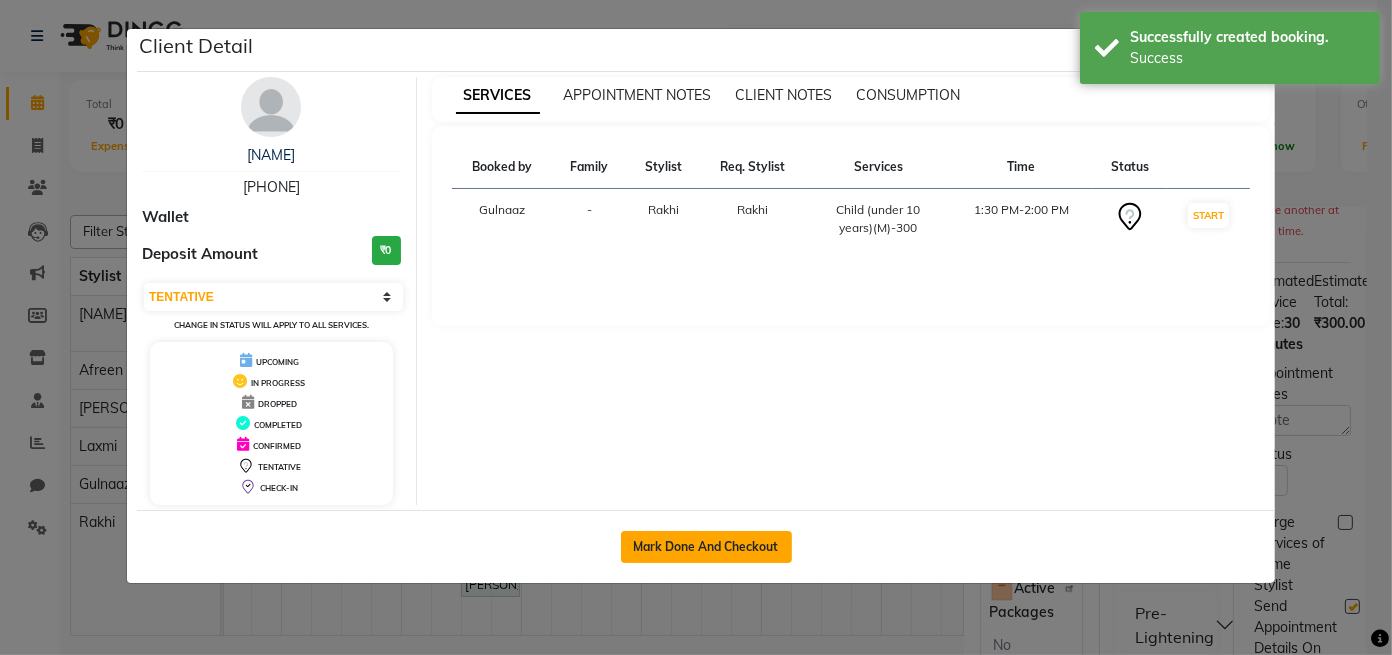 click on "Mark Done And Checkout" 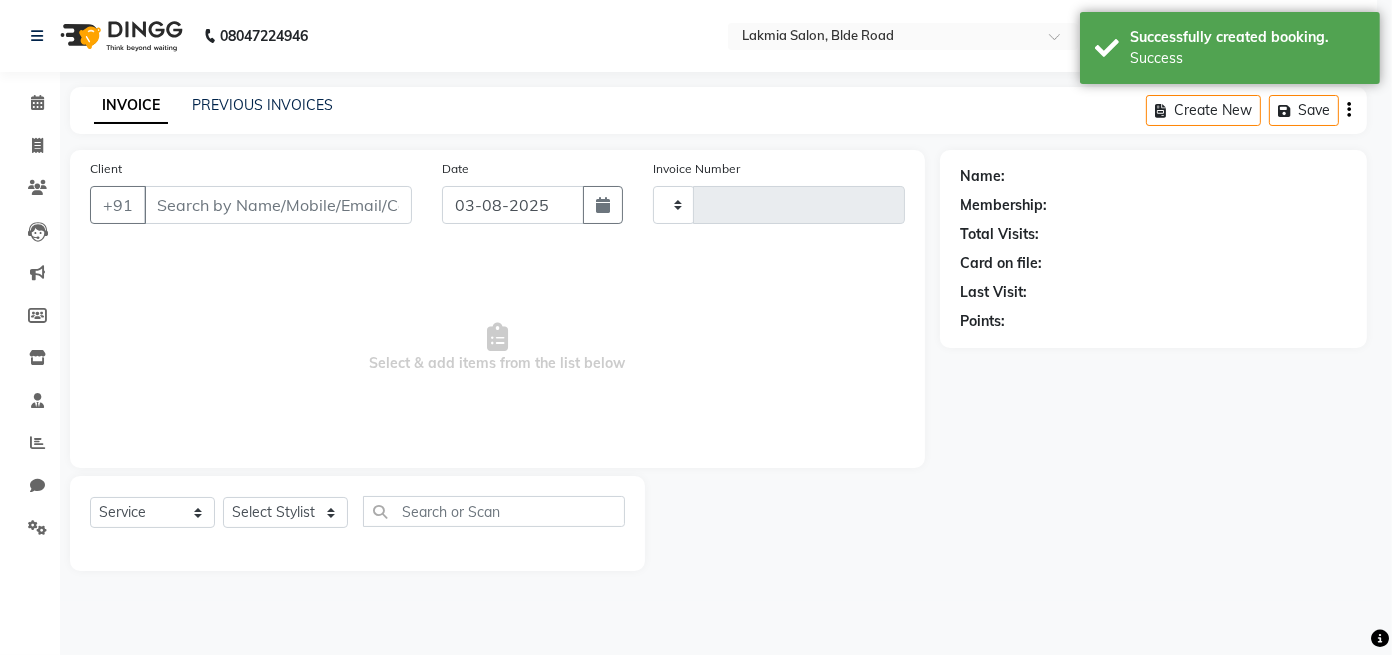 type on "0195" 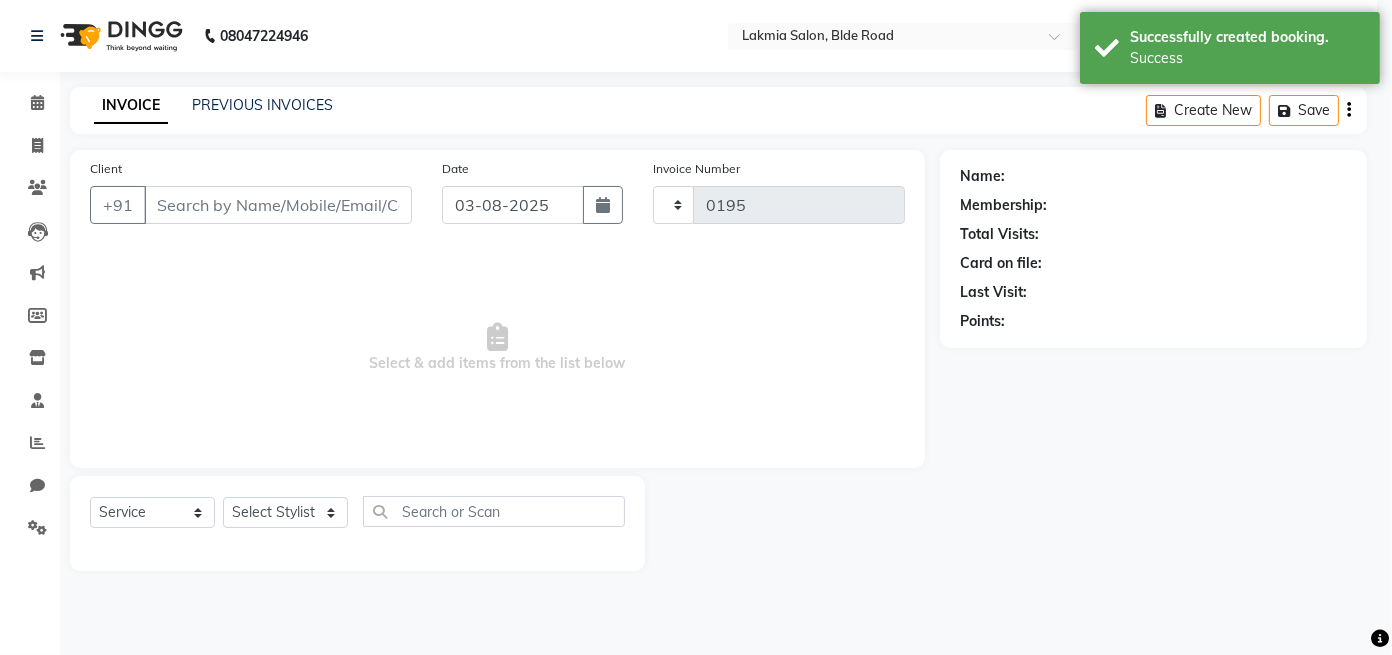 select on "3" 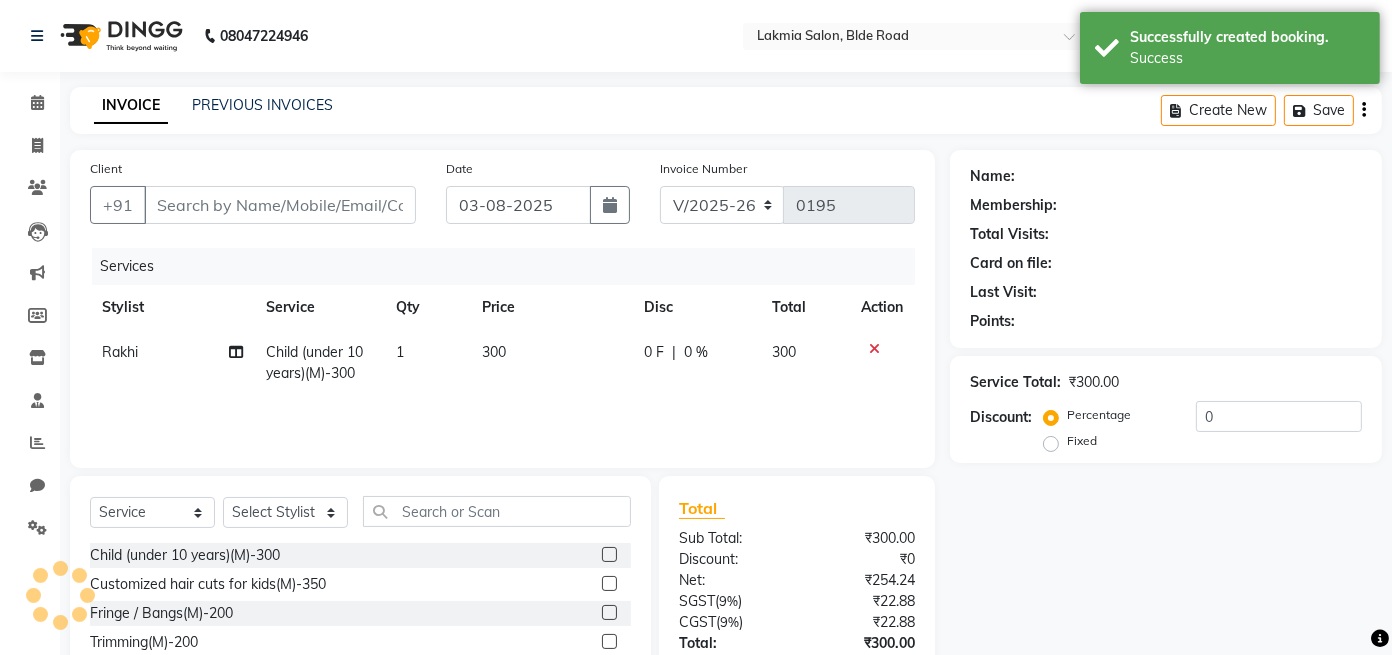 type on "[PHONE]" 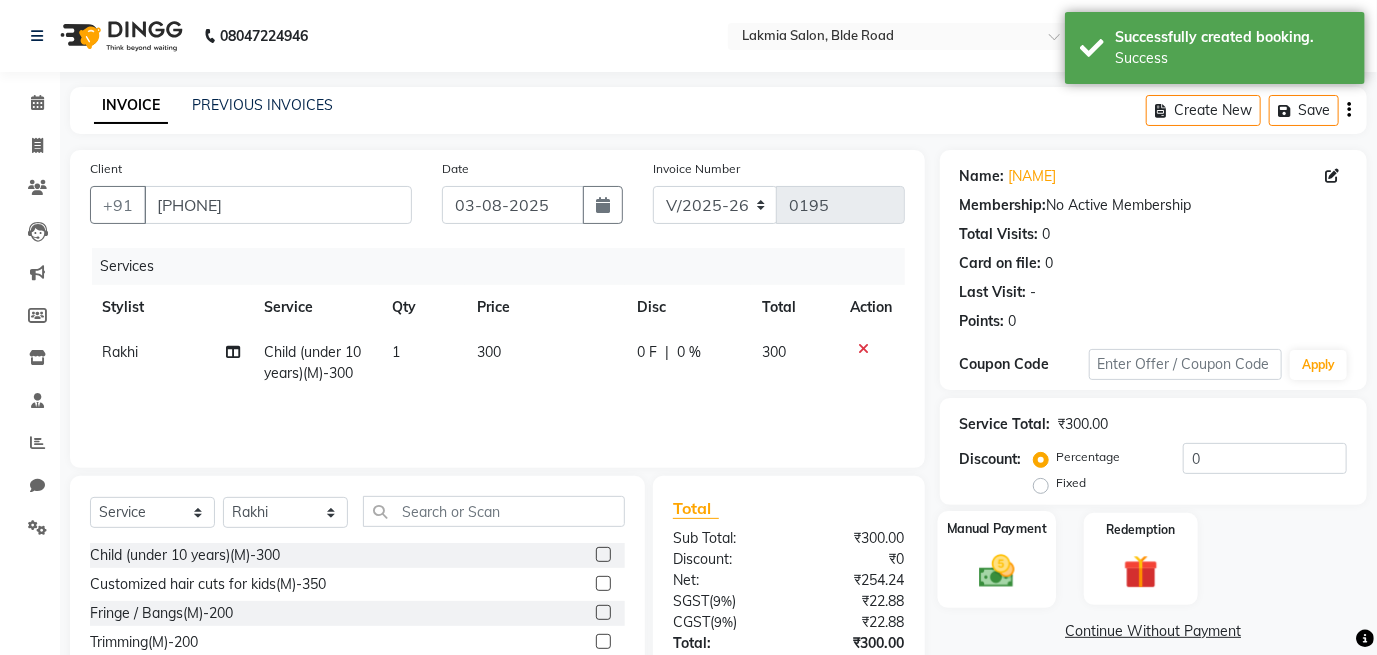 click on "Manual Payment" 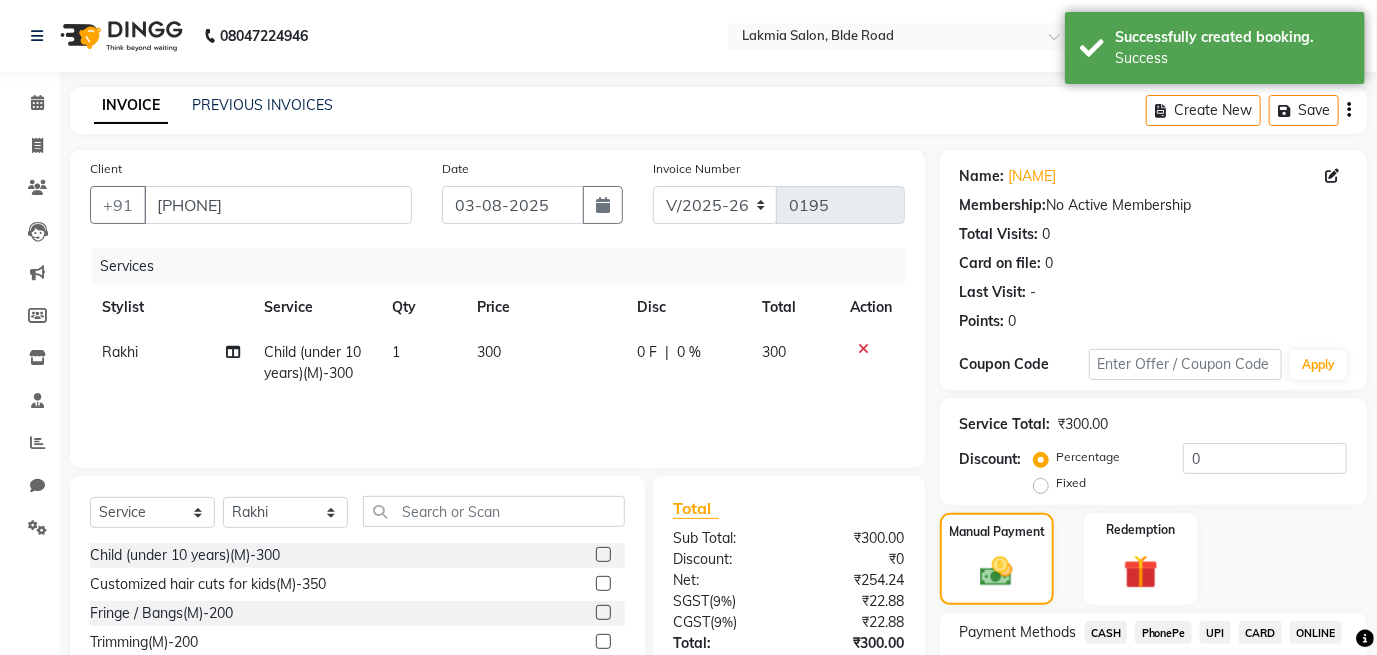 click on "PhonePe" 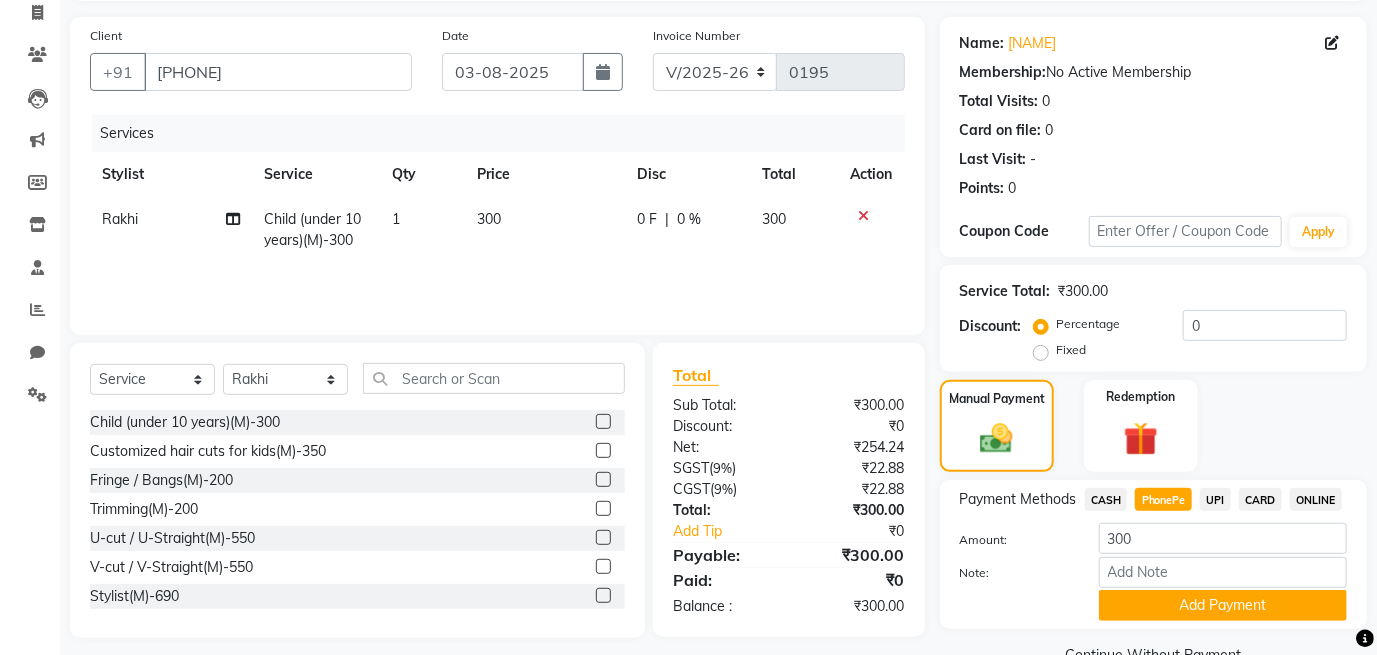 scroll, scrollTop: 178, scrollLeft: 0, axis: vertical 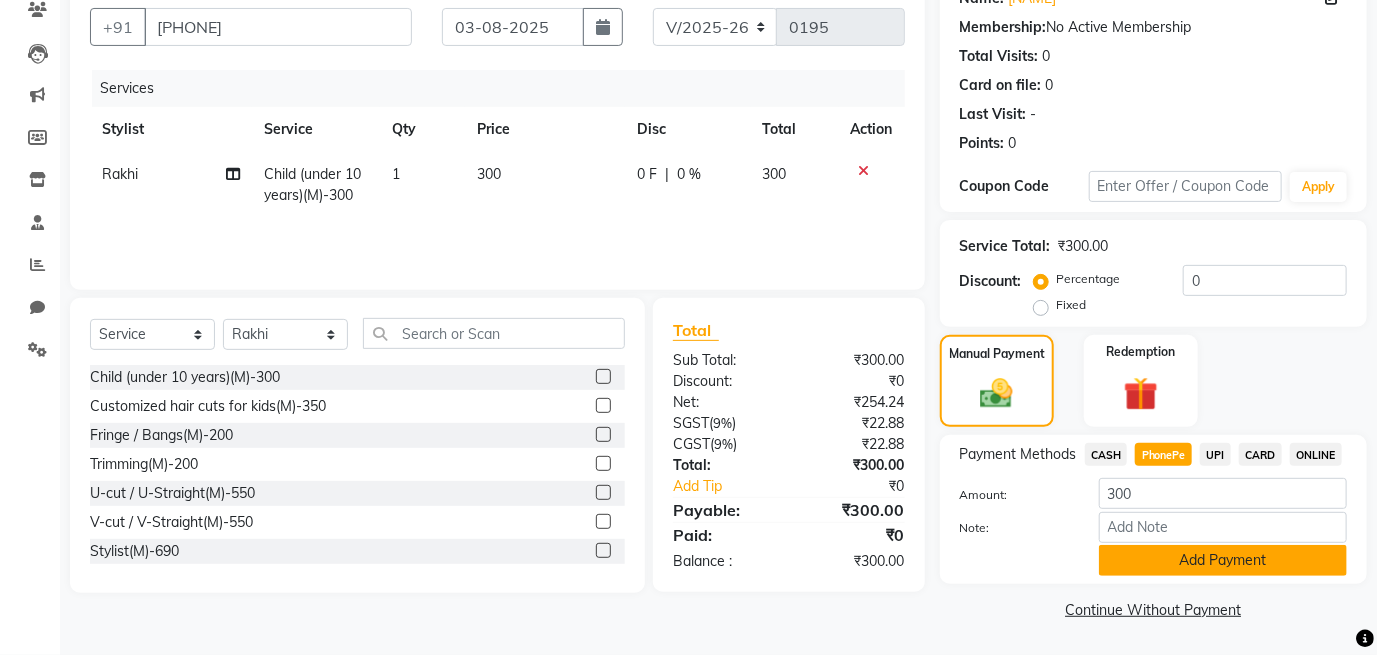 click on "Add Payment" 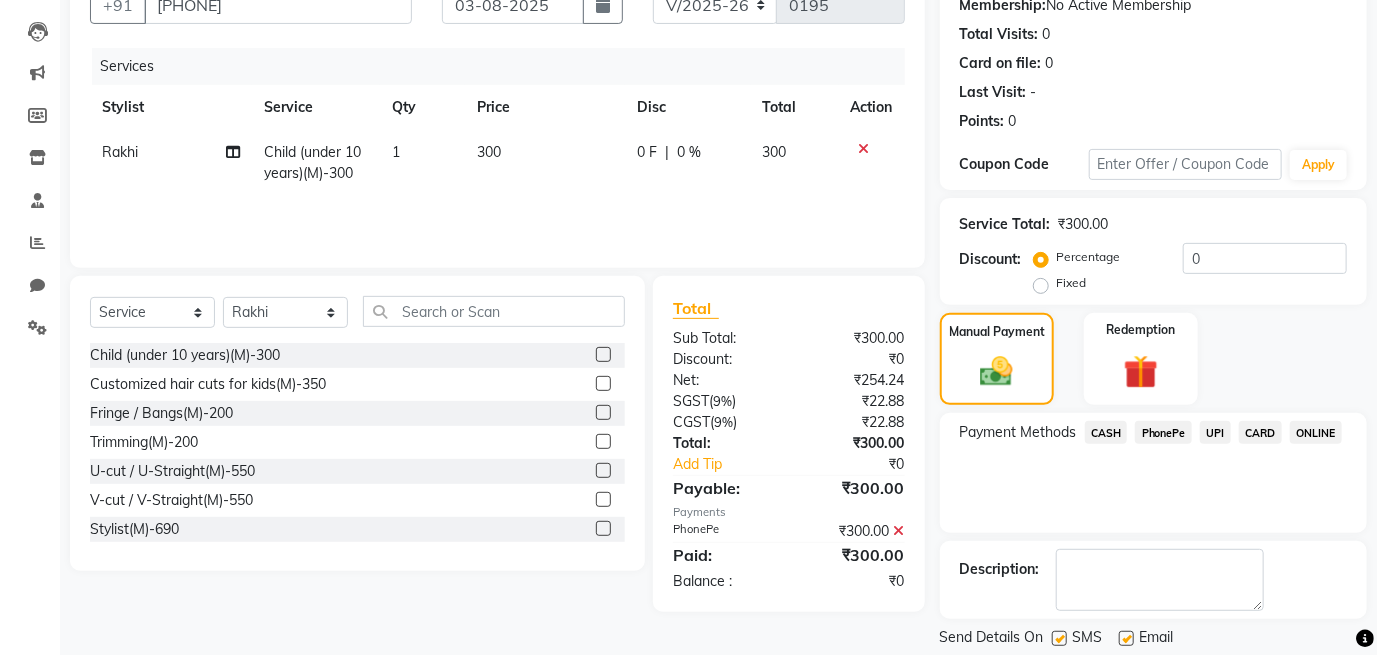 scroll, scrollTop: 218, scrollLeft: 0, axis: vertical 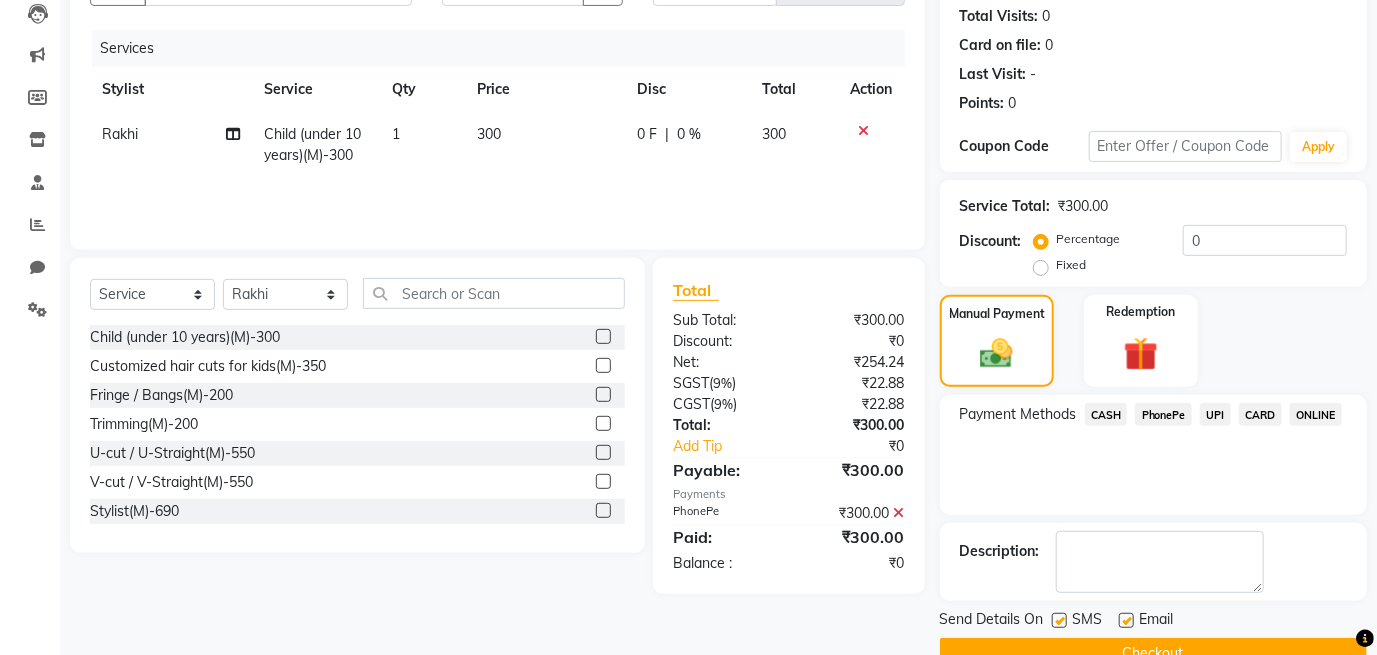 click 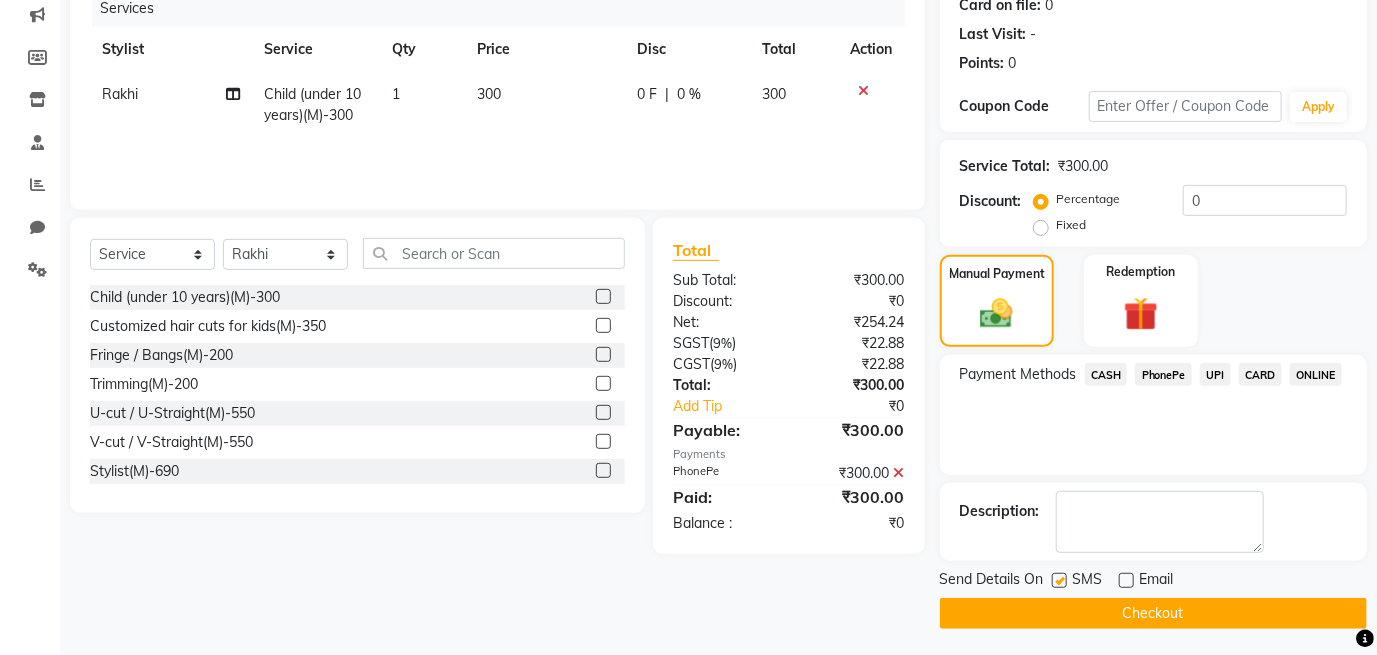 scroll, scrollTop: 260, scrollLeft: 0, axis: vertical 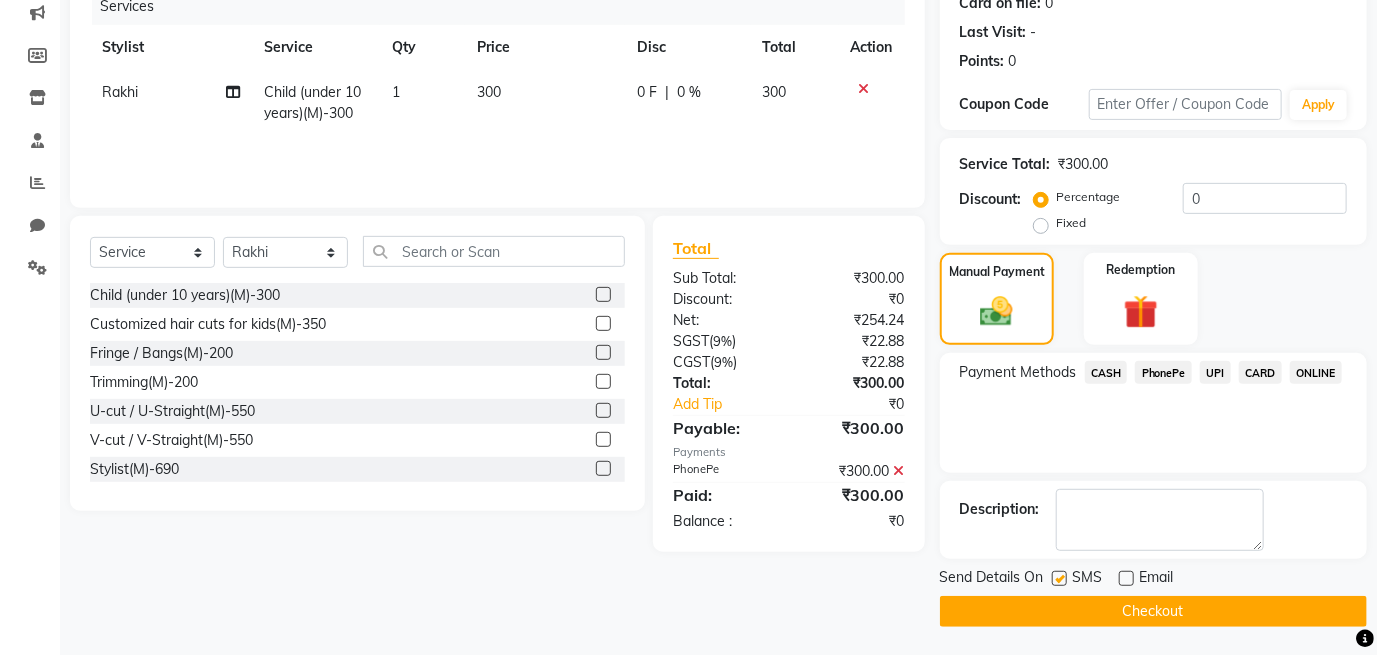 click on "Checkout" 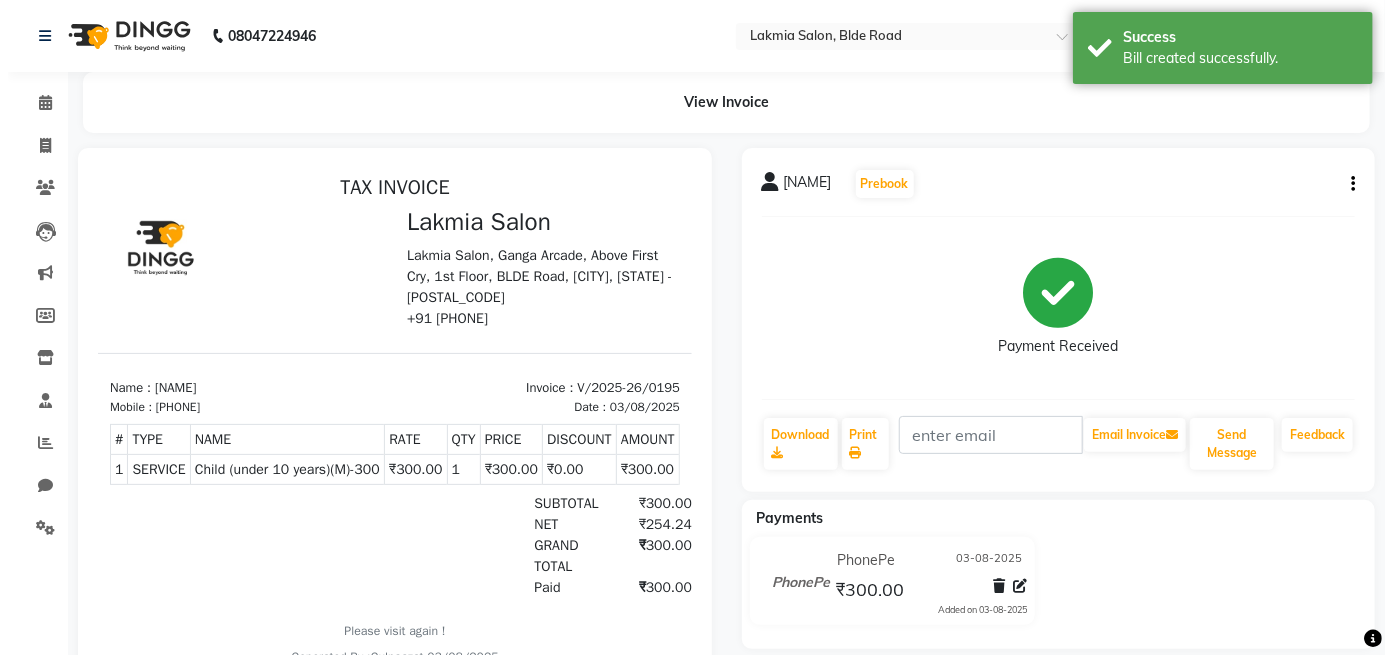 scroll, scrollTop: 0, scrollLeft: 0, axis: both 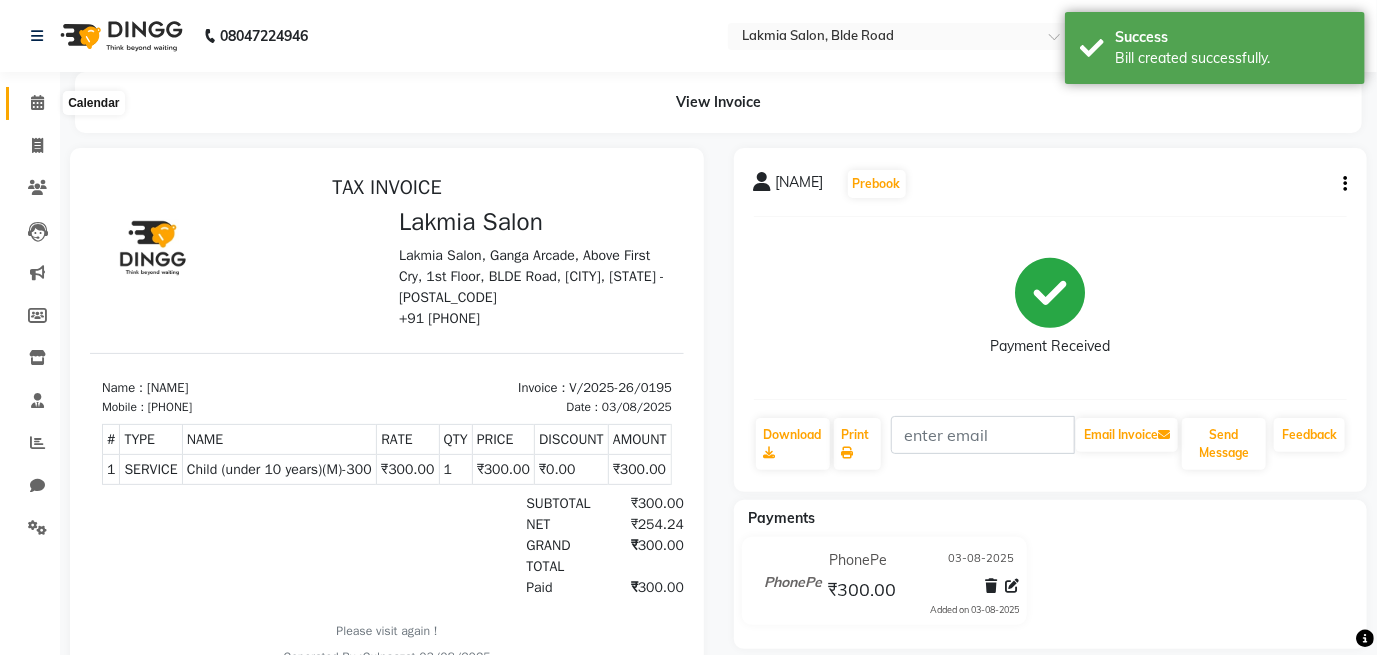 click 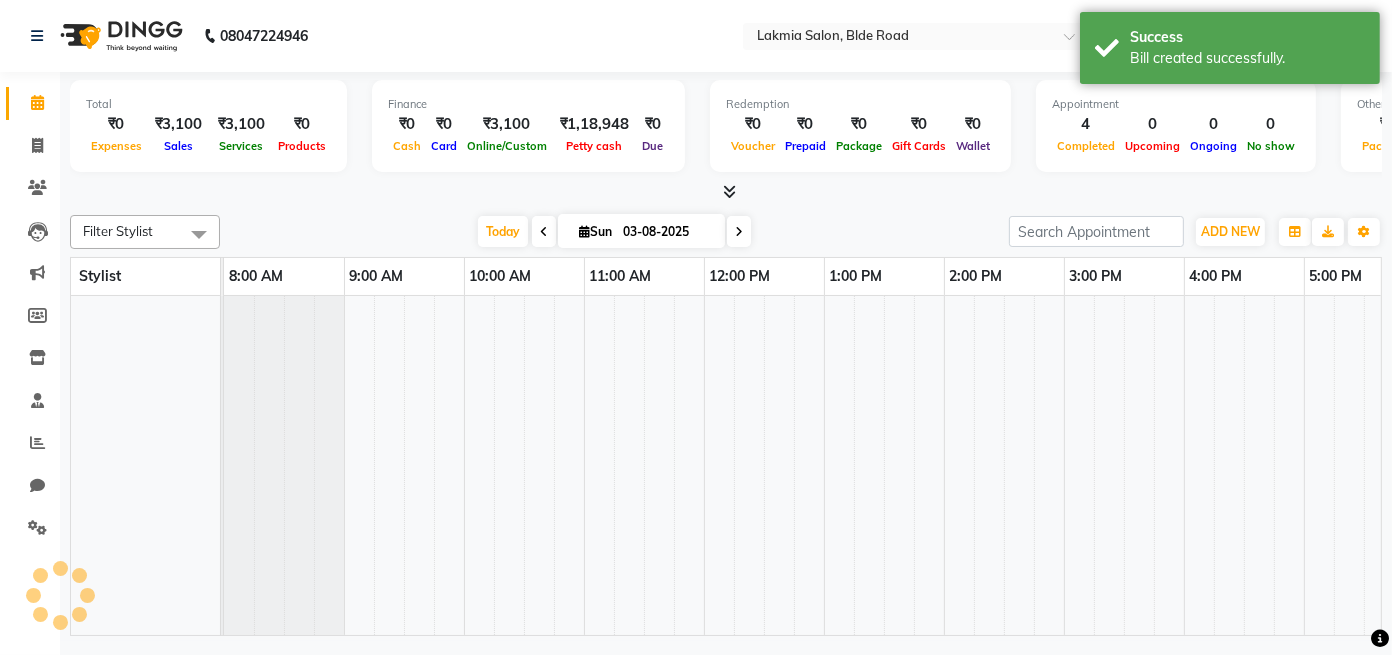 scroll, scrollTop: 0, scrollLeft: 0, axis: both 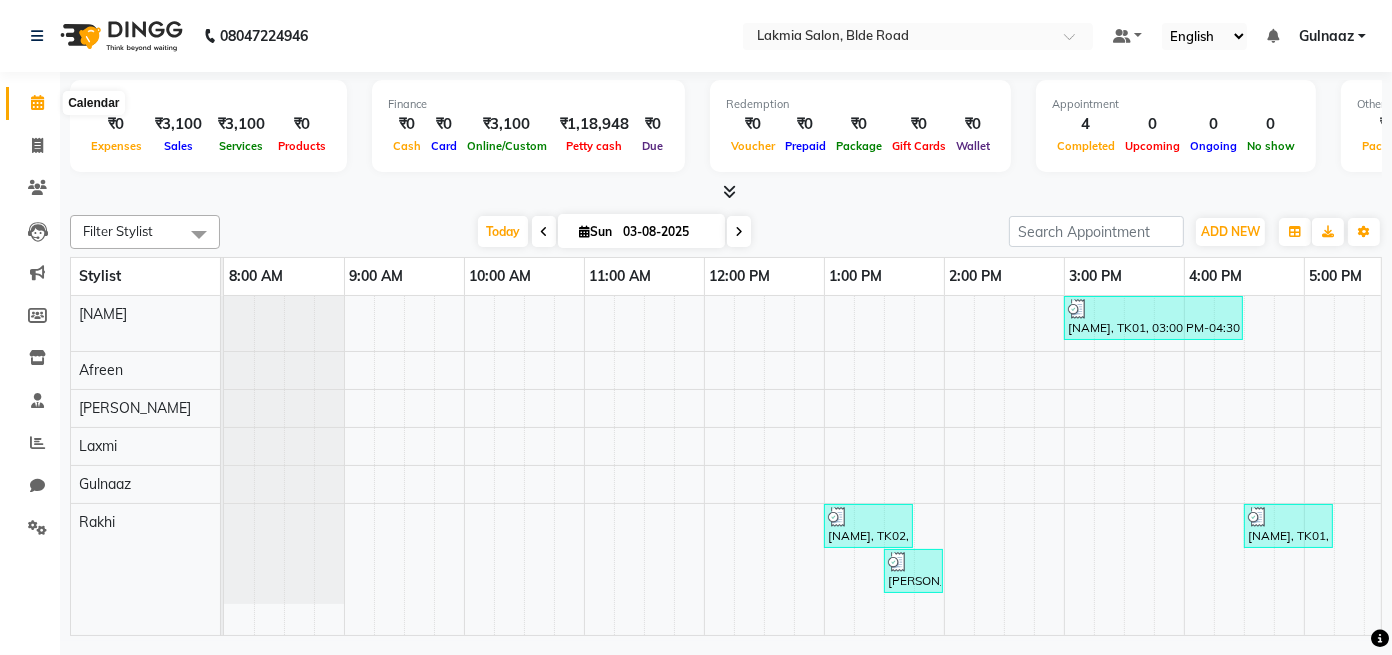 click 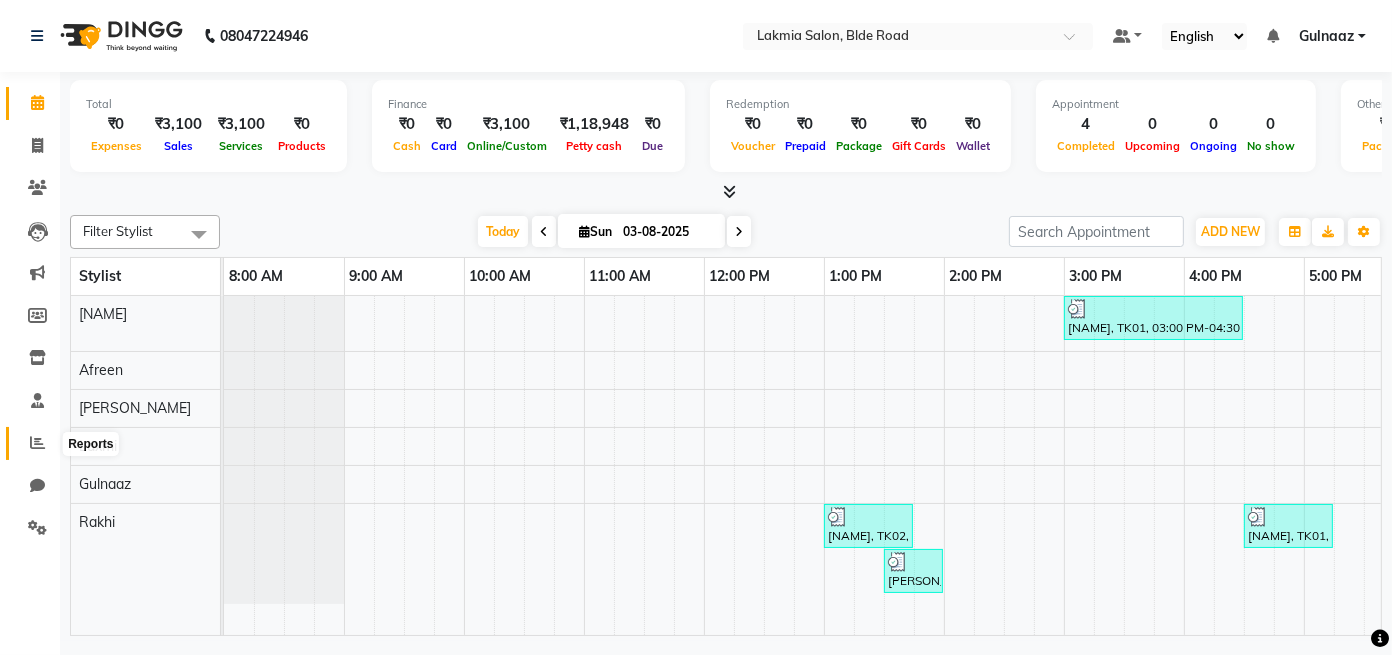 click 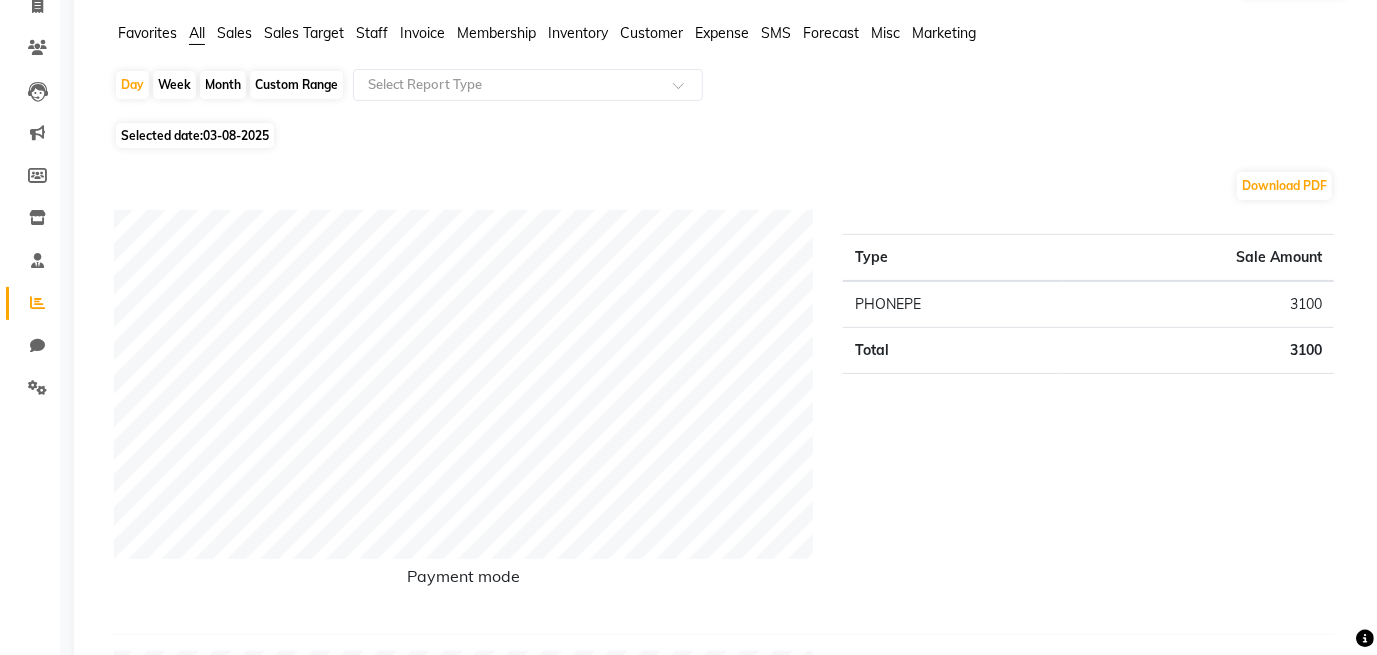 scroll, scrollTop: 160, scrollLeft: 0, axis: vertical 